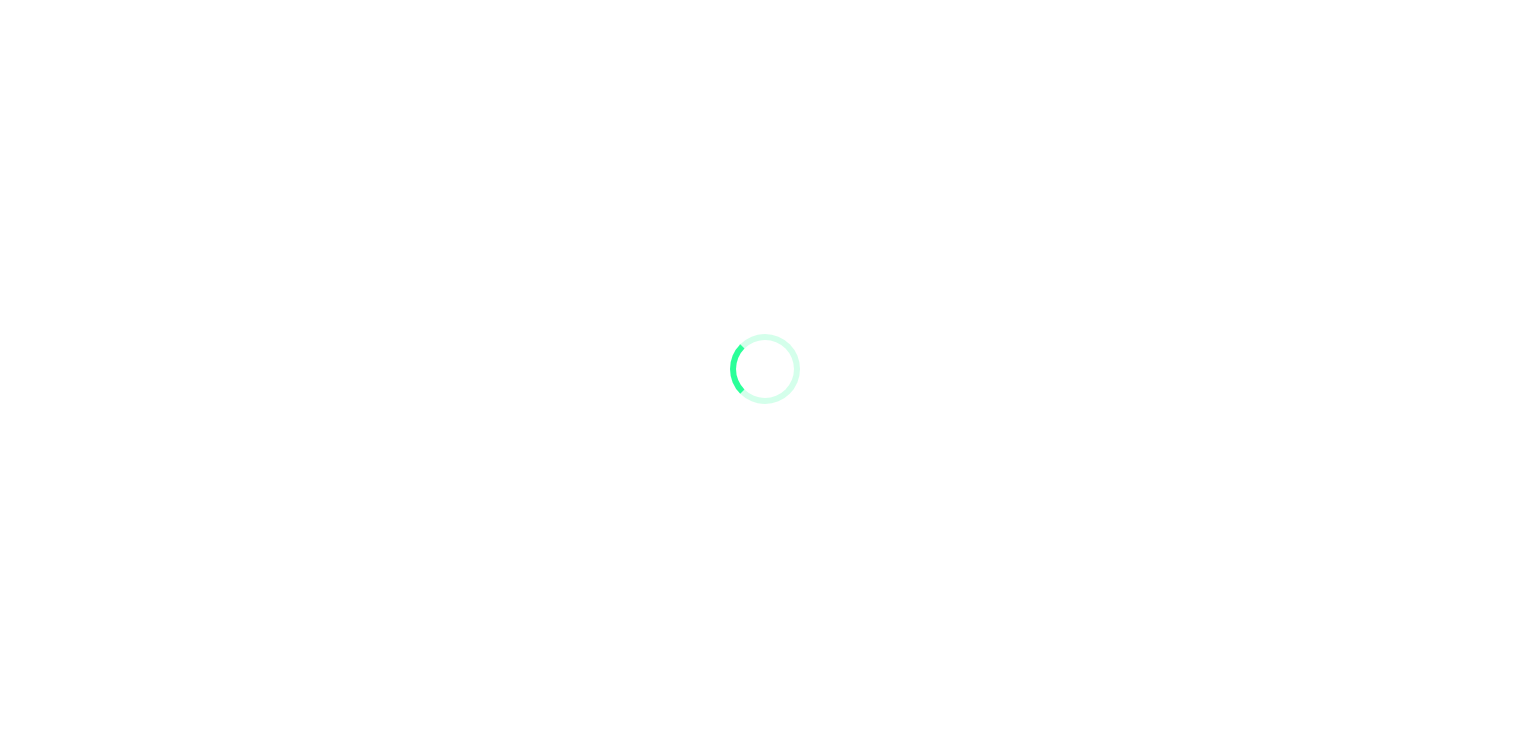 scroll, scrollTop: 0, scrollLeft: 0, axis: both 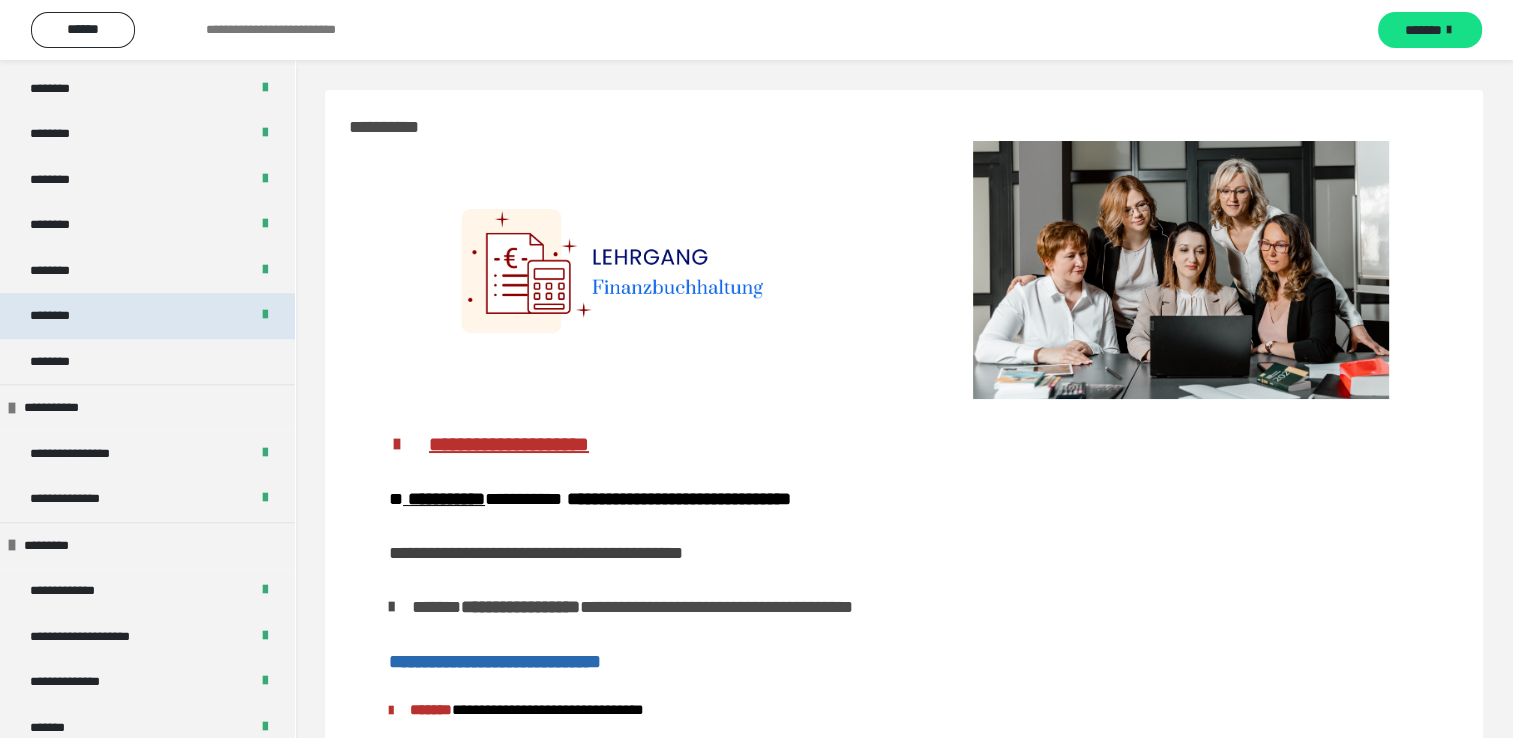 click on "********" at bounding box center [147, 316] 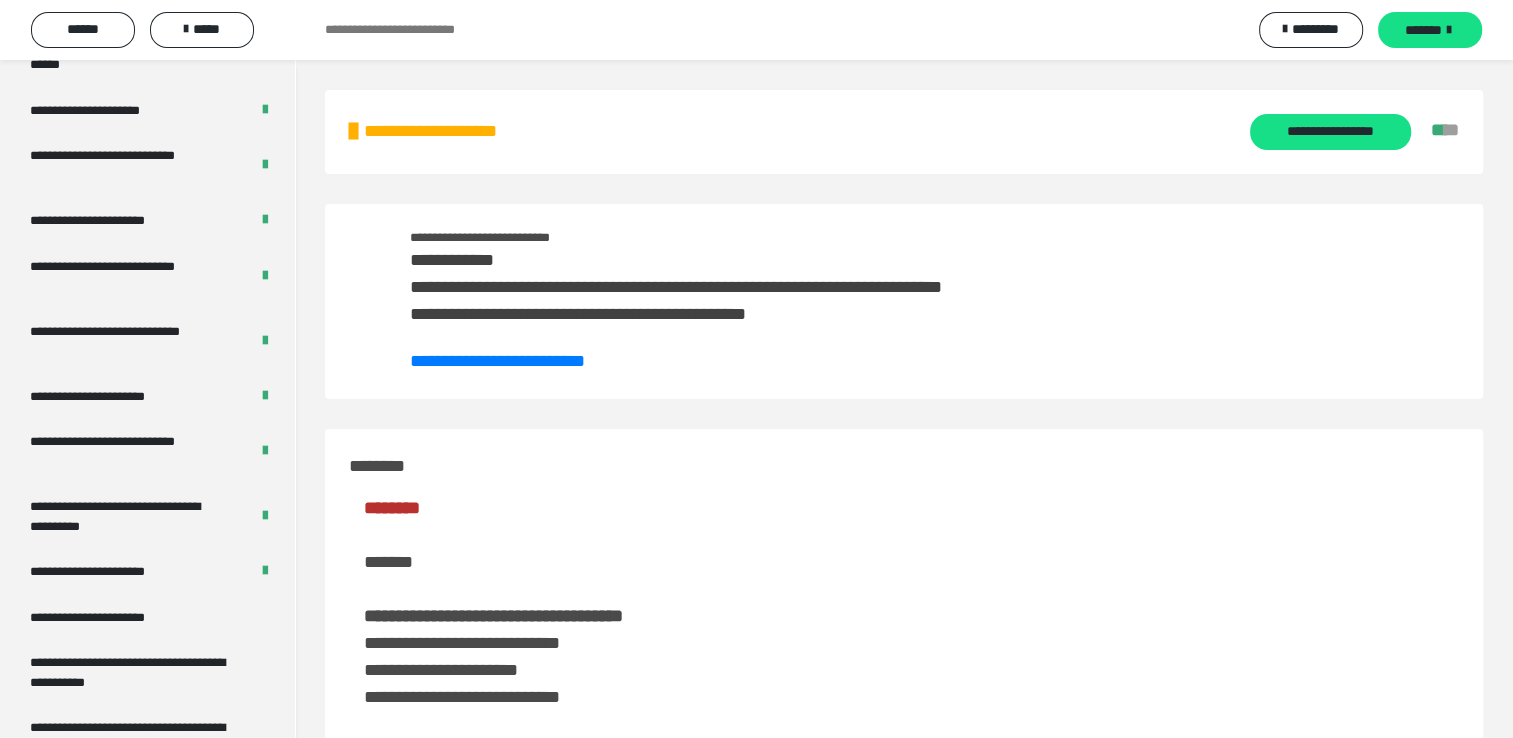 scroll, scrollTop: 3950, scrollLeft: 0, axis: vertical 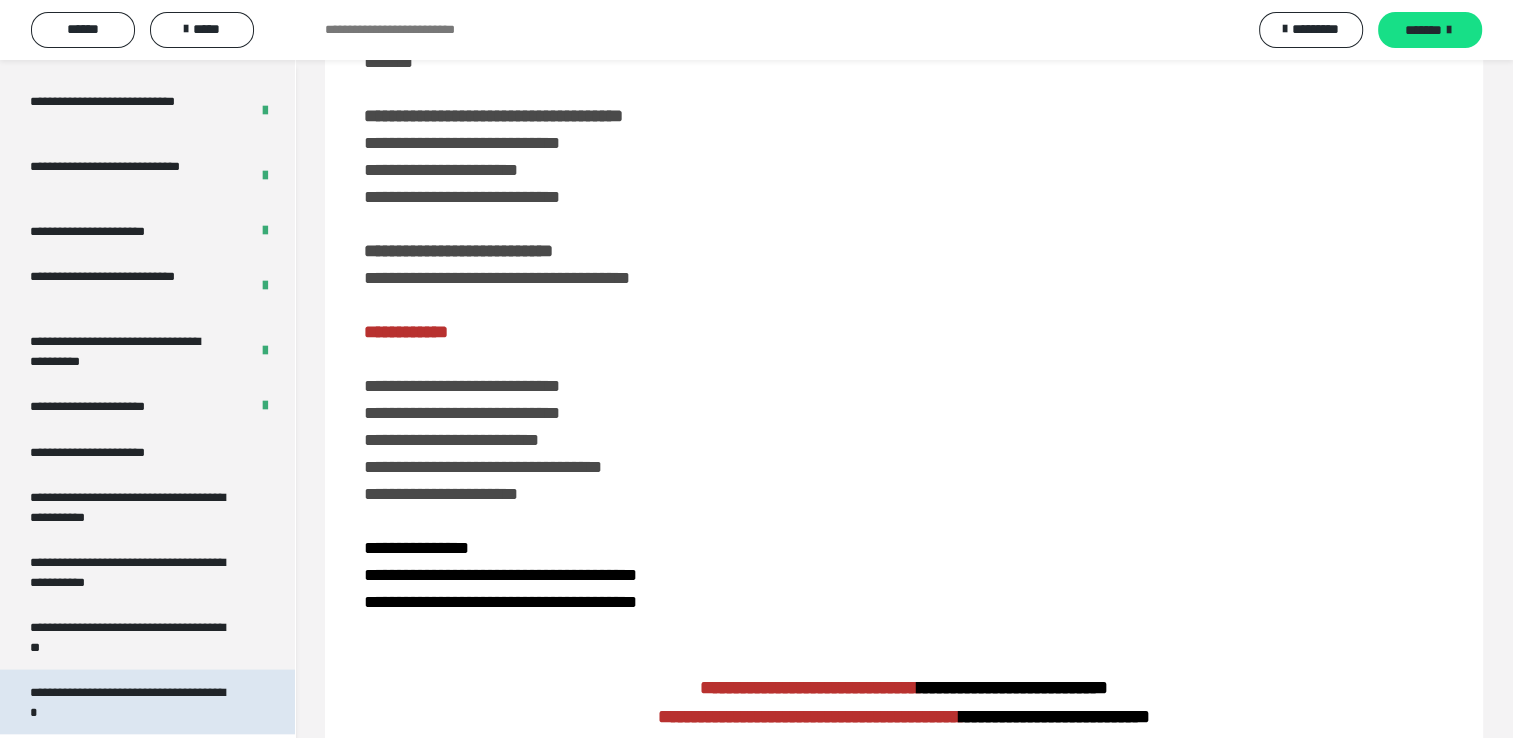 click on "**********" at bounding box center [132, 702] 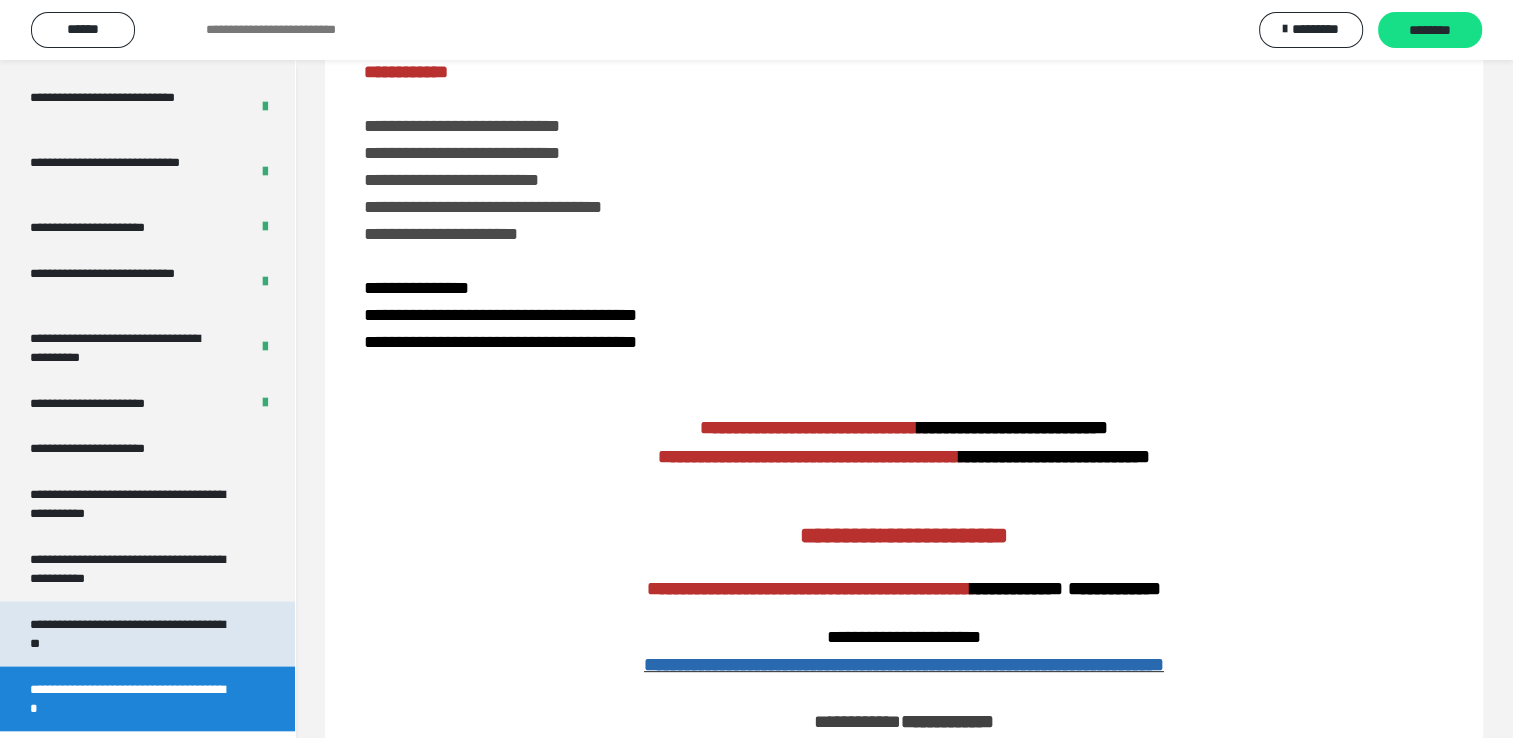 scroll, scrollTop: 160, scrollLeft: 0, axis: vertical 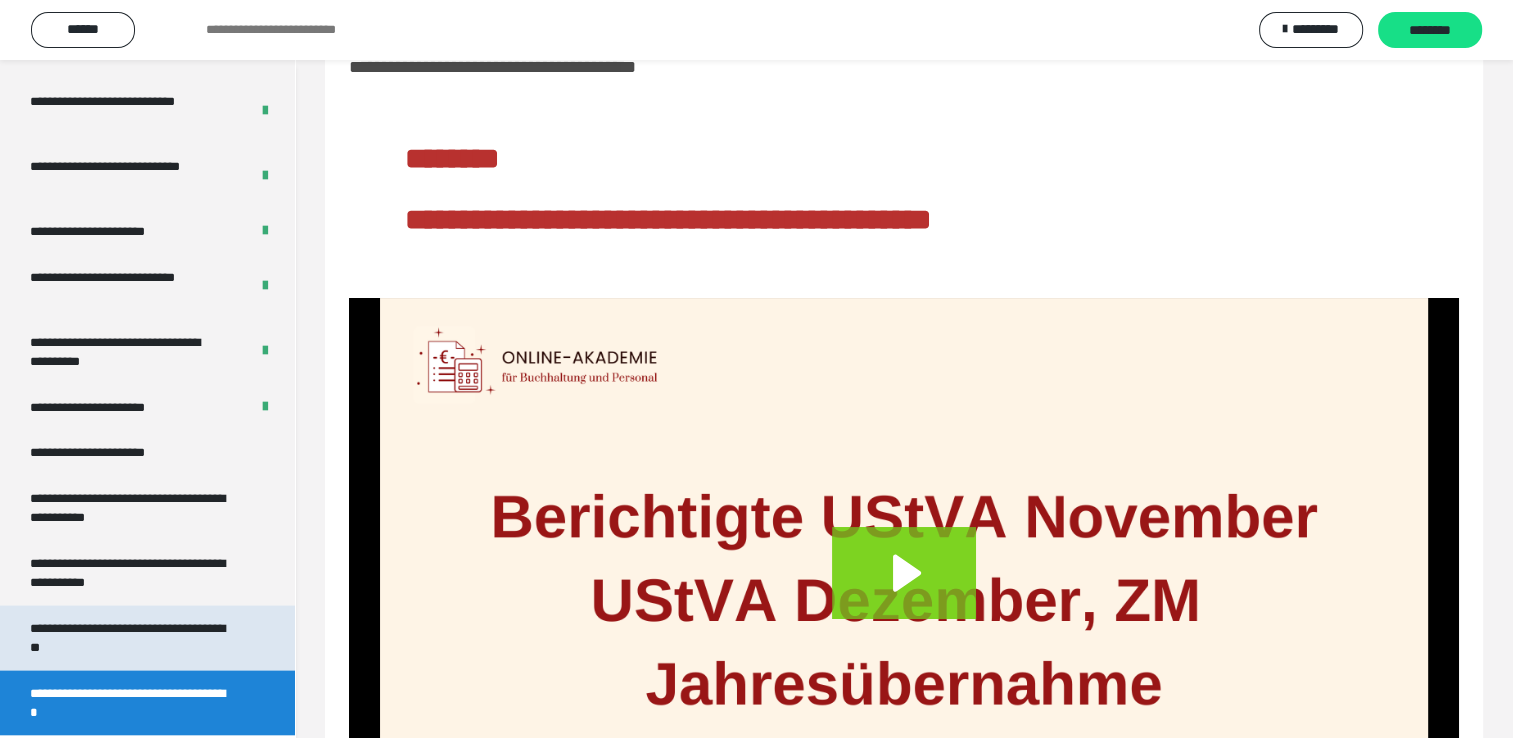 click on "**********" at bounding box center (132, 638) 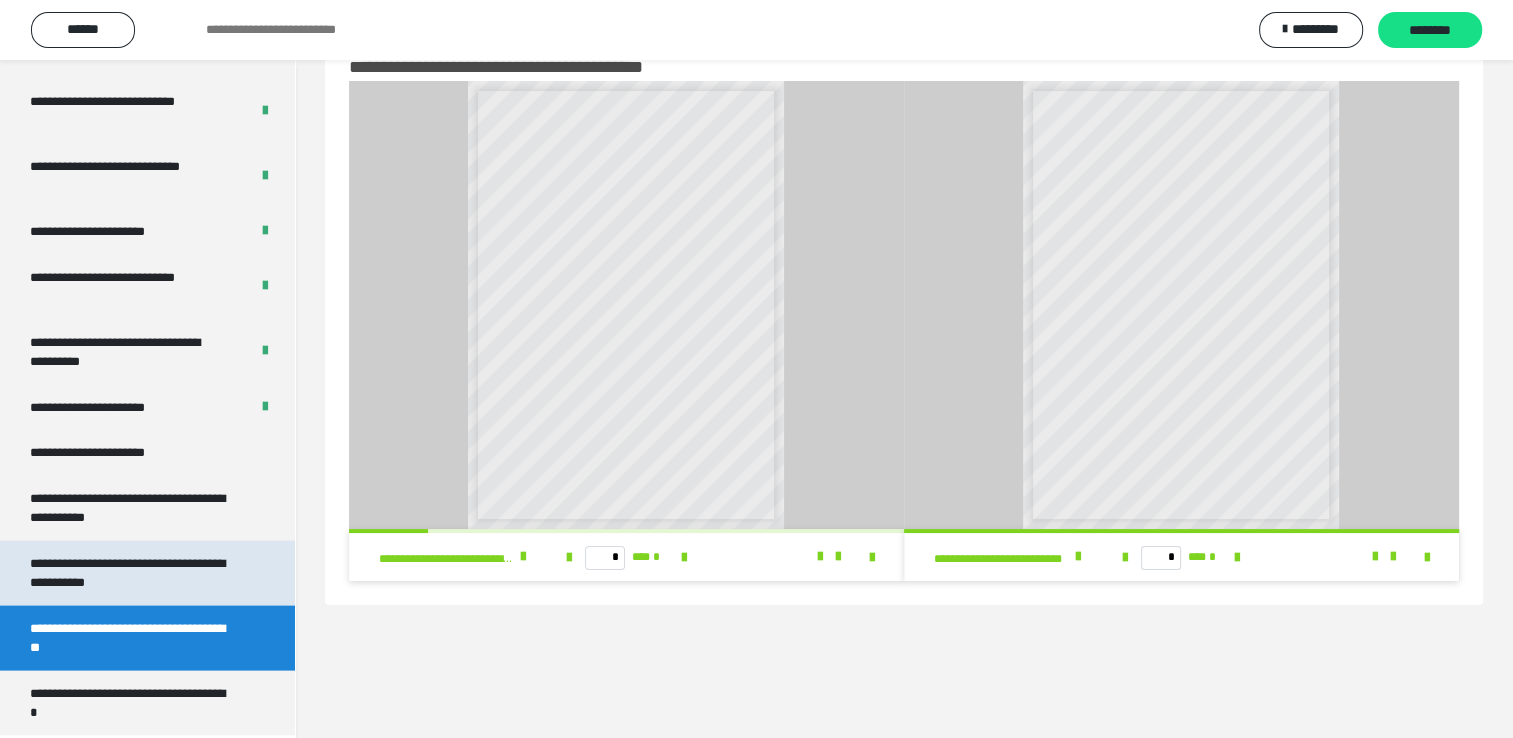 click on "**********" at bounding box center (132, 573) 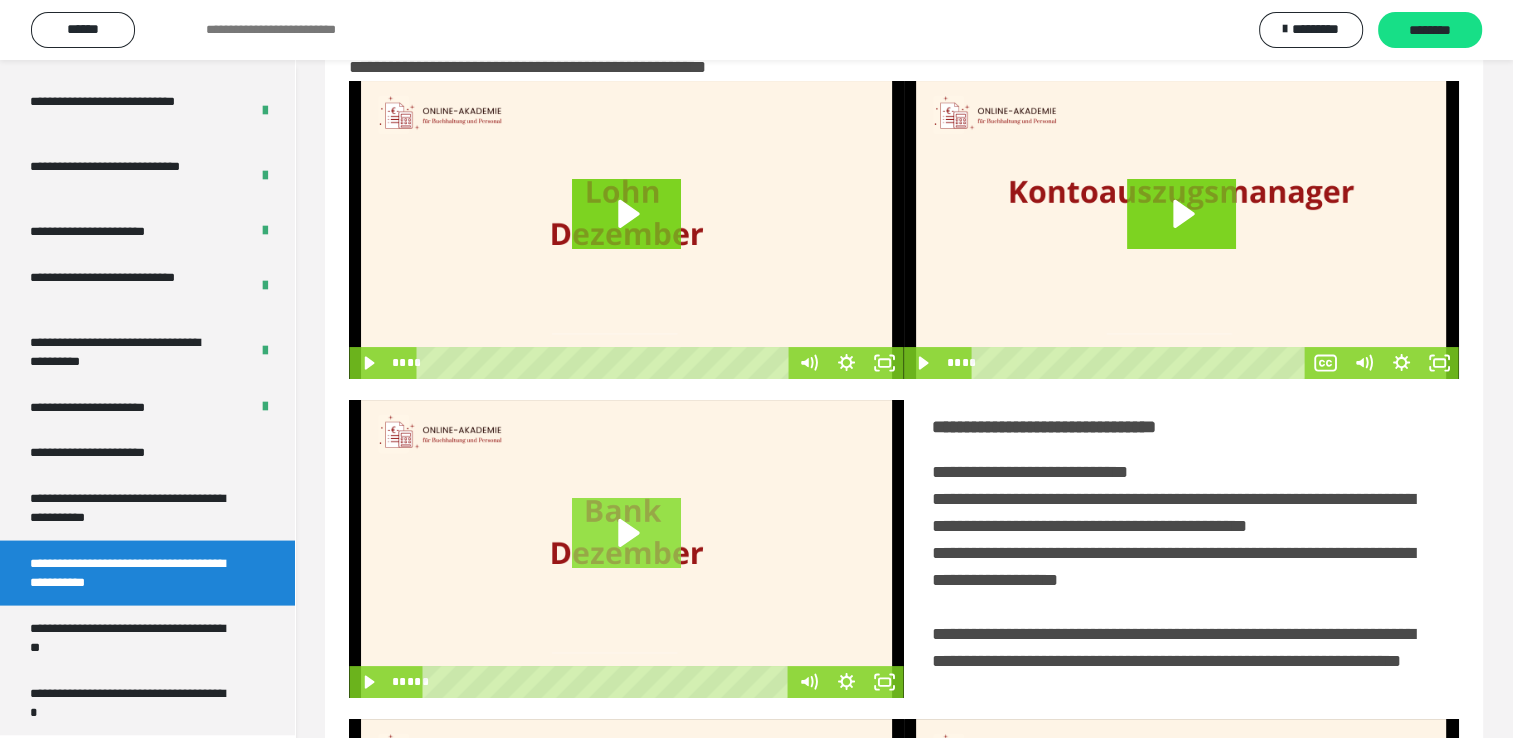 click 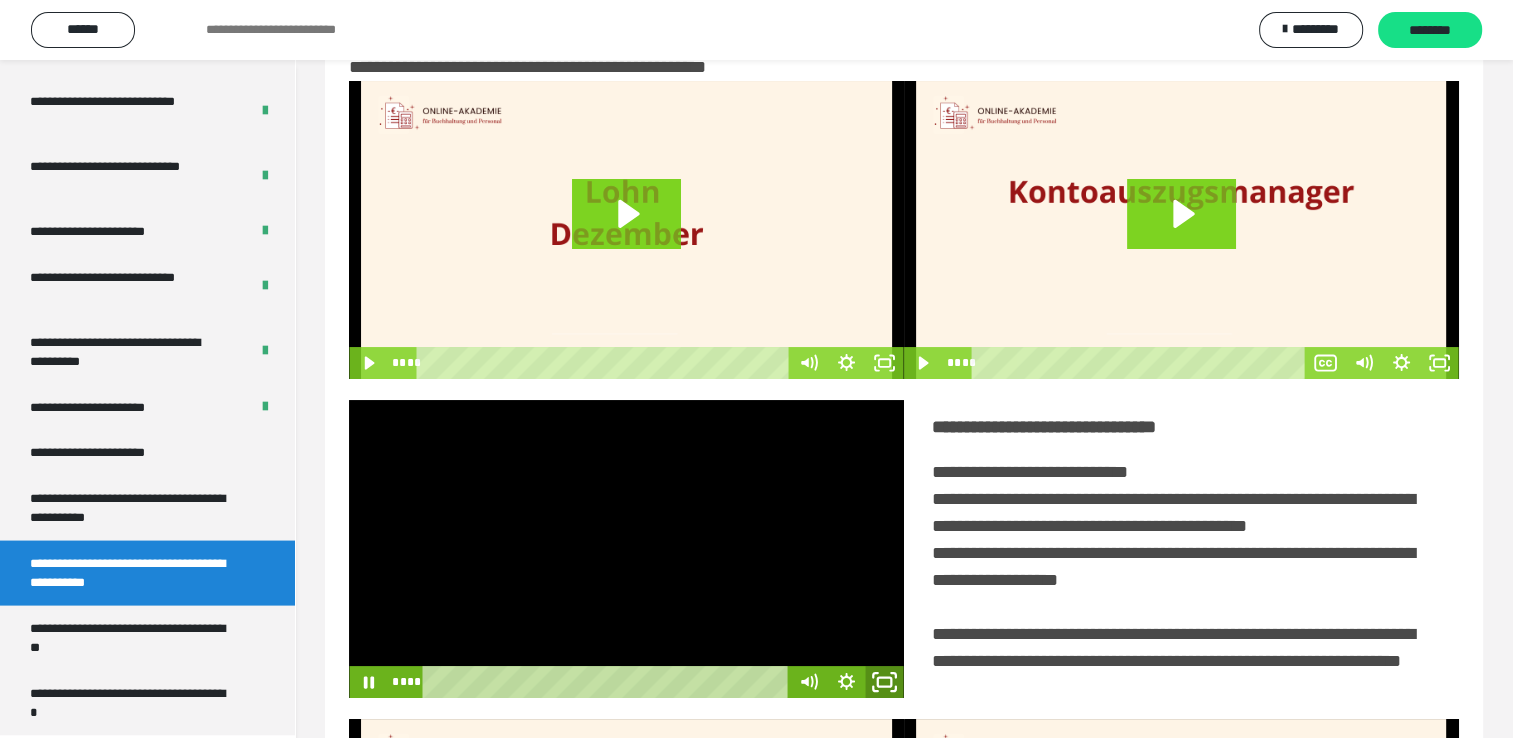 click 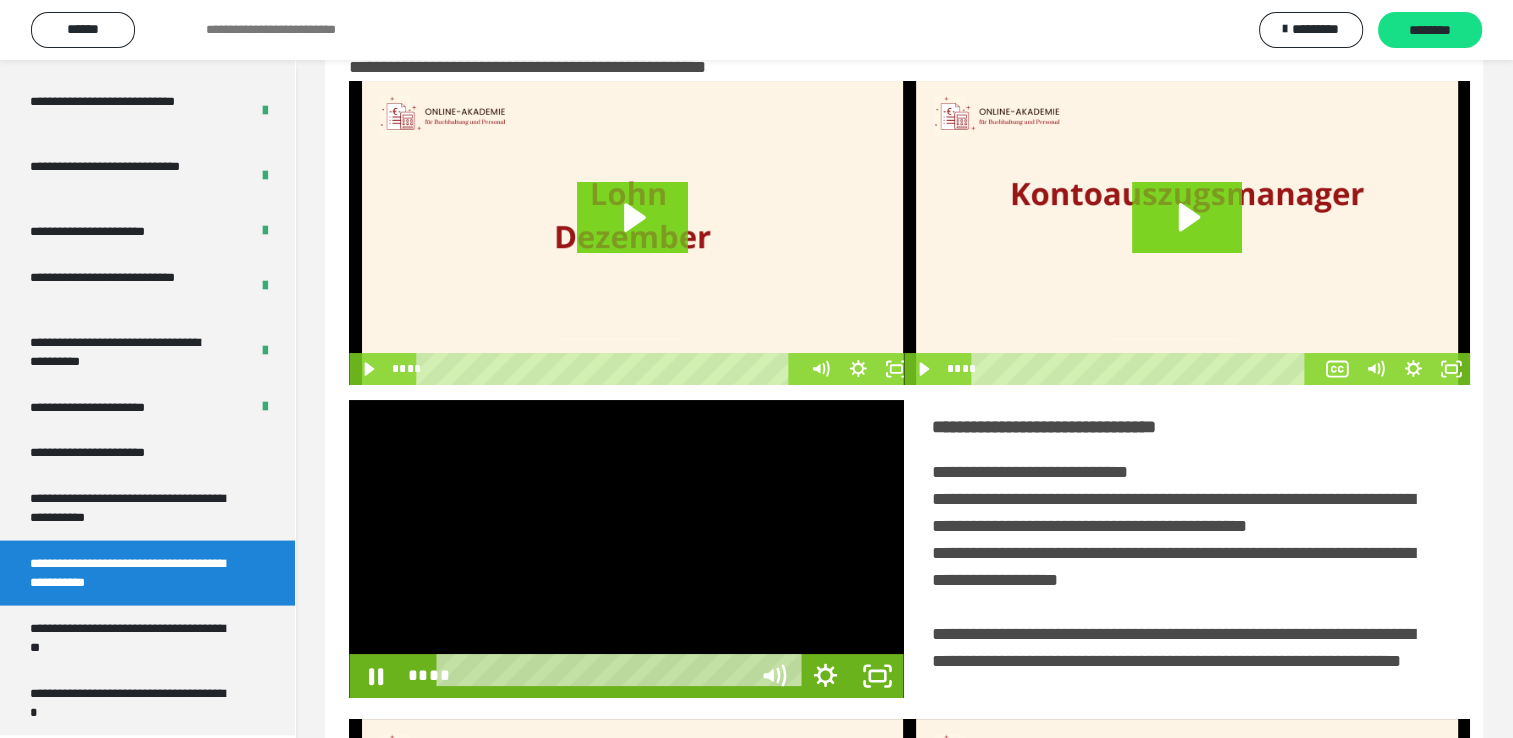 scroll, scrollTop: 3777, scrollLeft: 0, axis: vertical 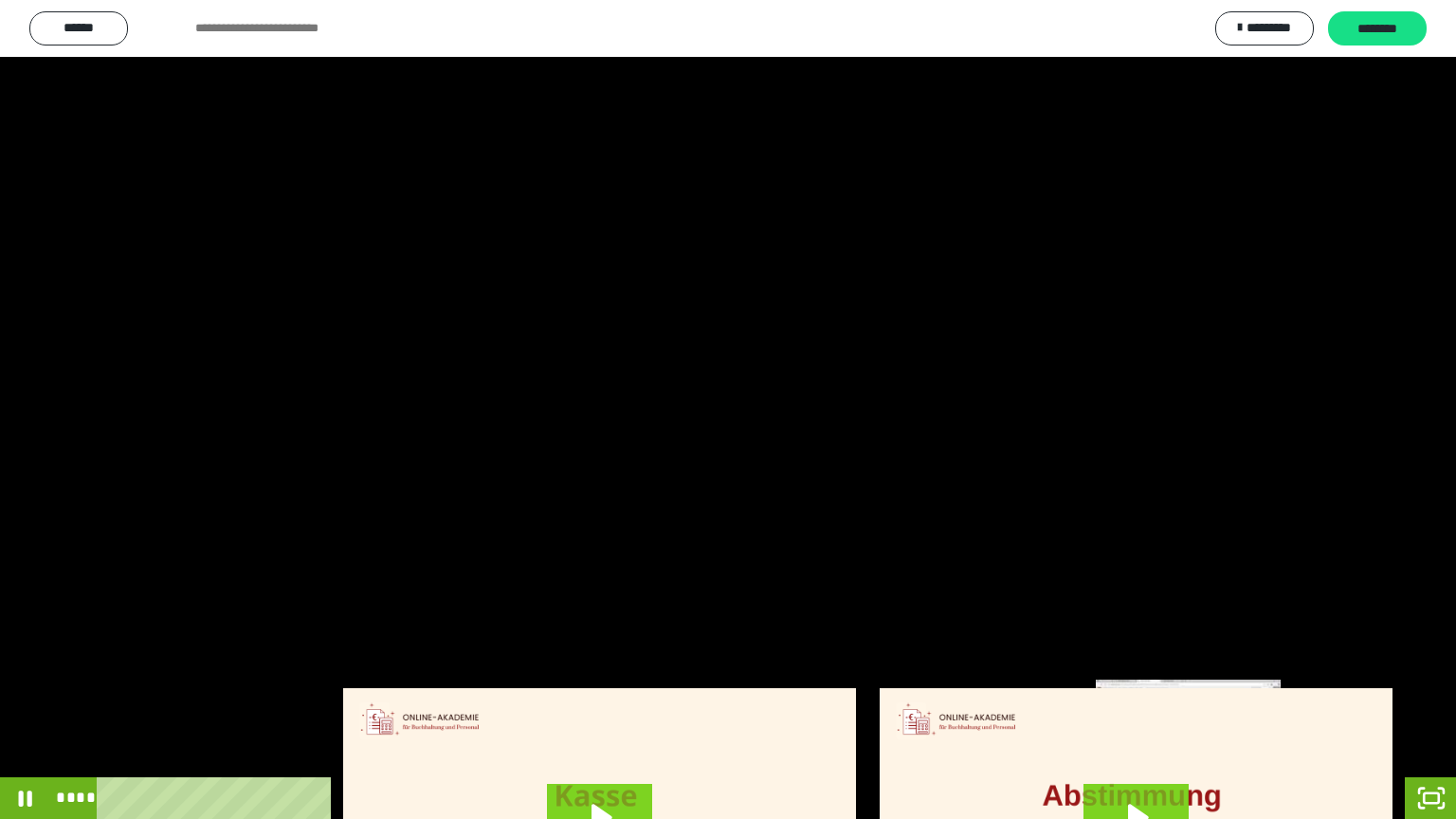 click on "*****" at bounding box center (705, 798) 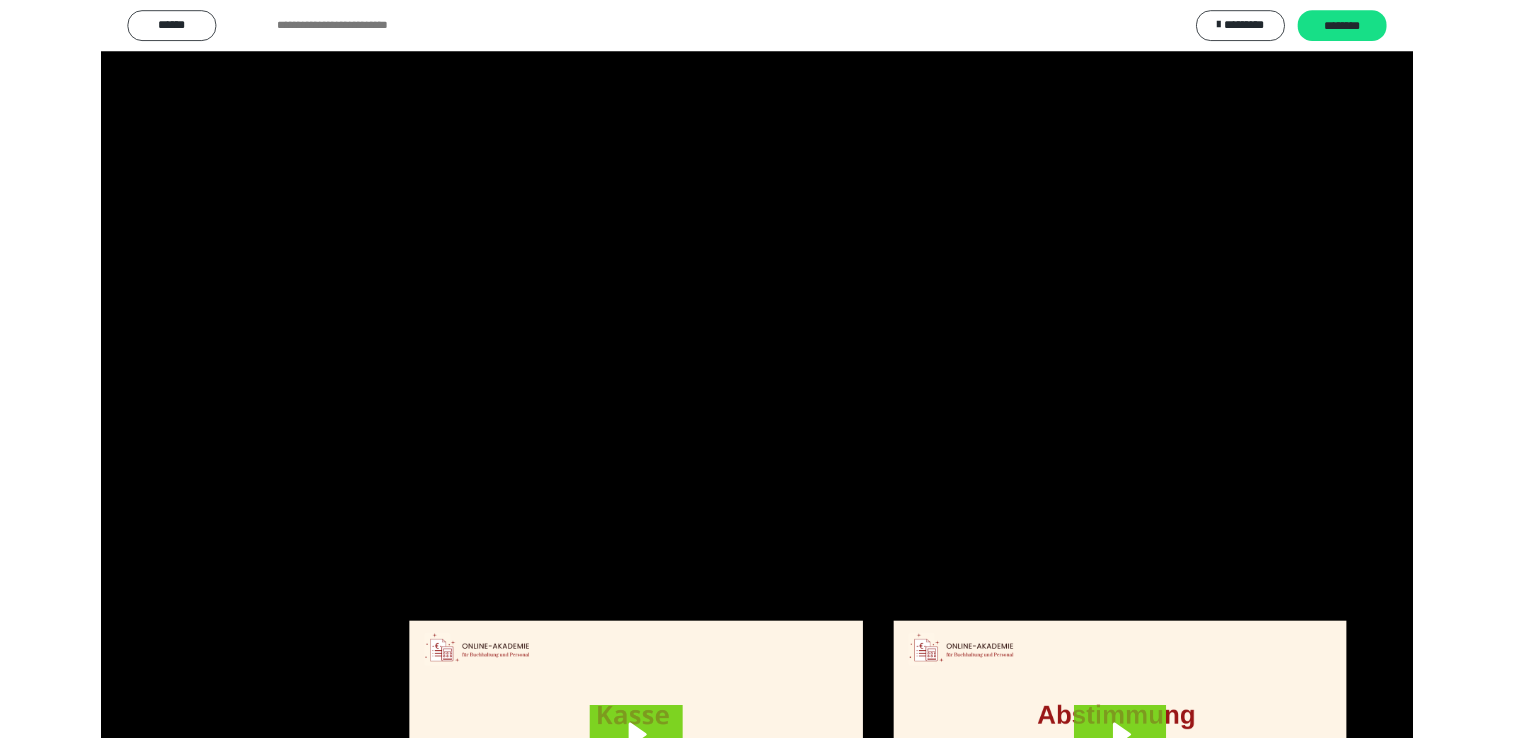 scroll, scrollTop: 3903, scrollLeft: 0, axis: vertical 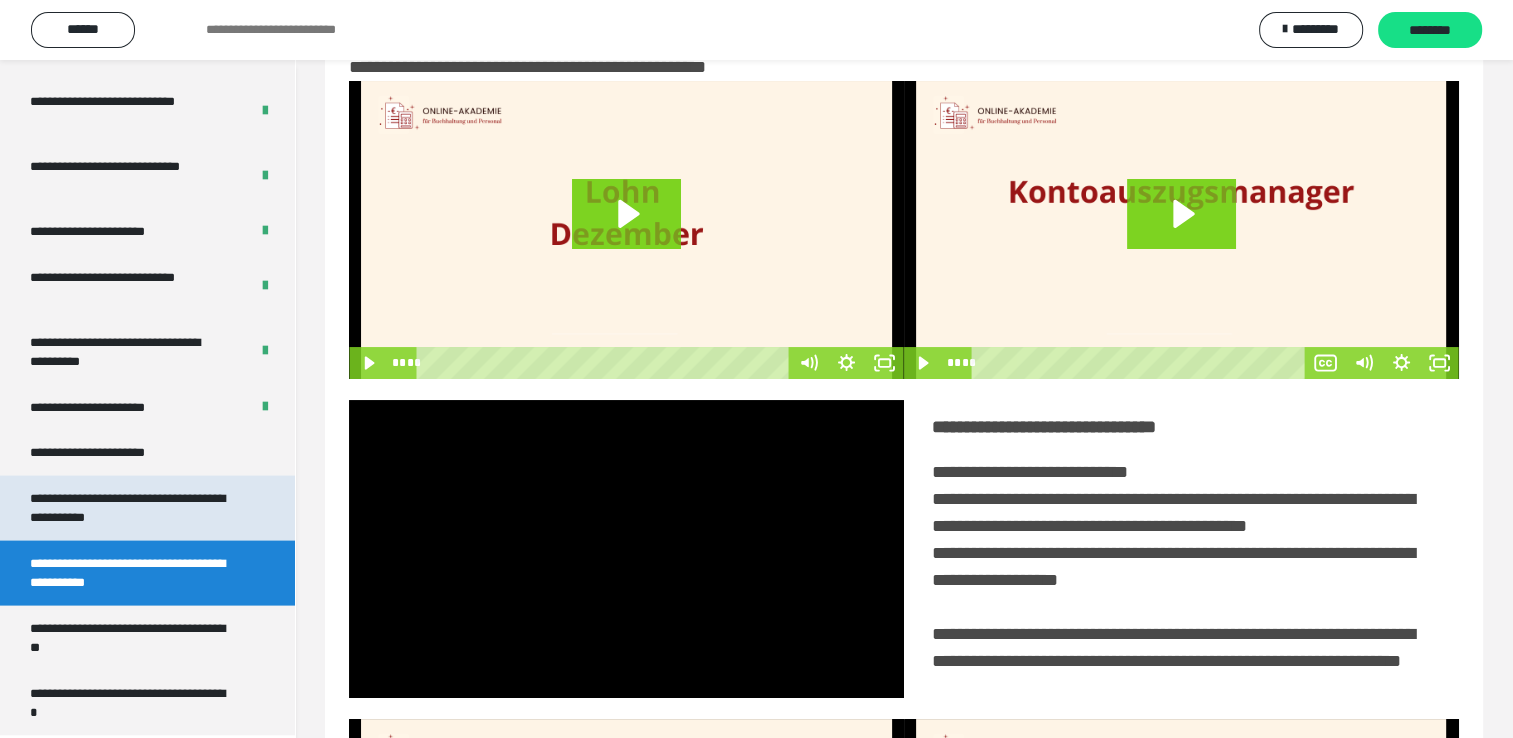 click on "**********" at bounding box center [132, 508] 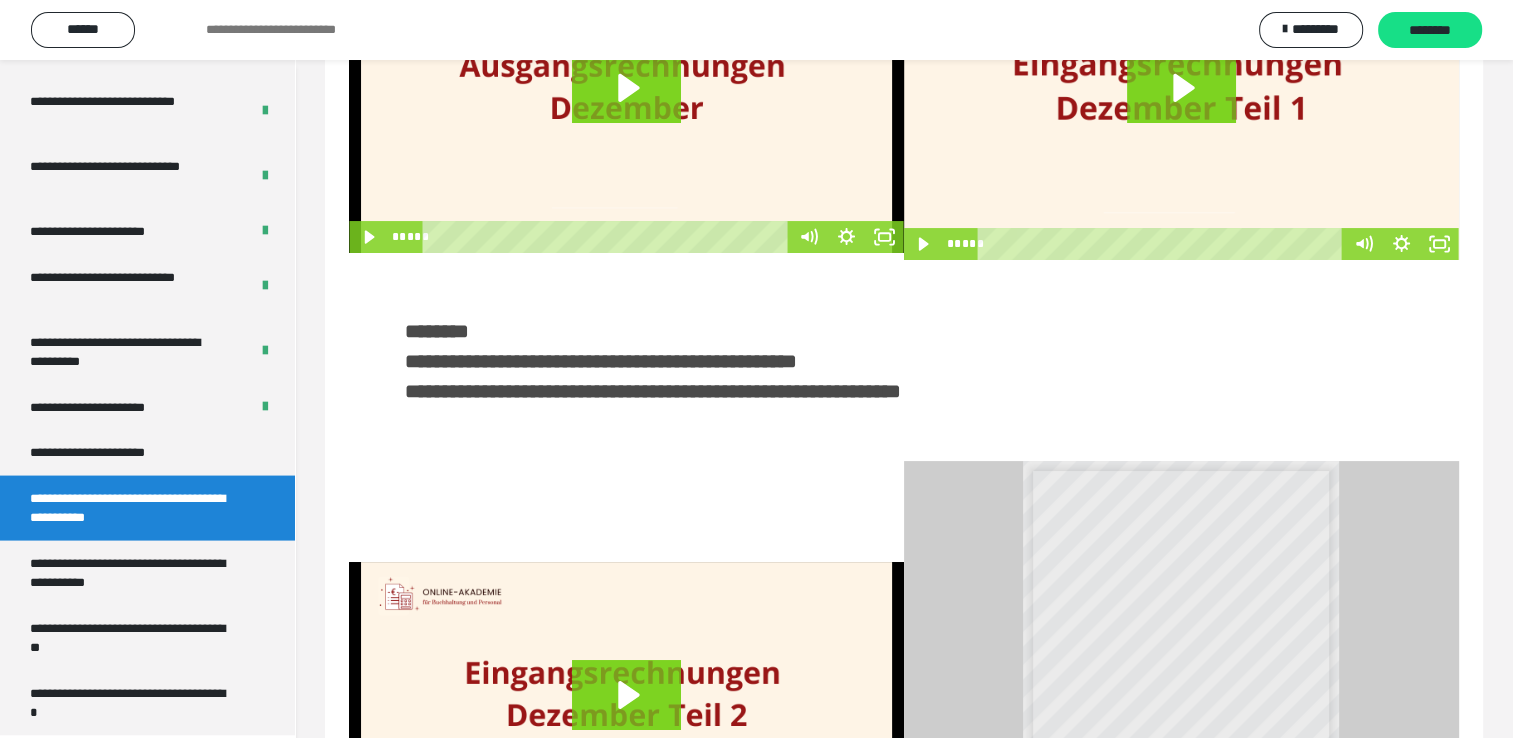 scroll, scrollTop: 0, scrollLeft: 0, axis: both 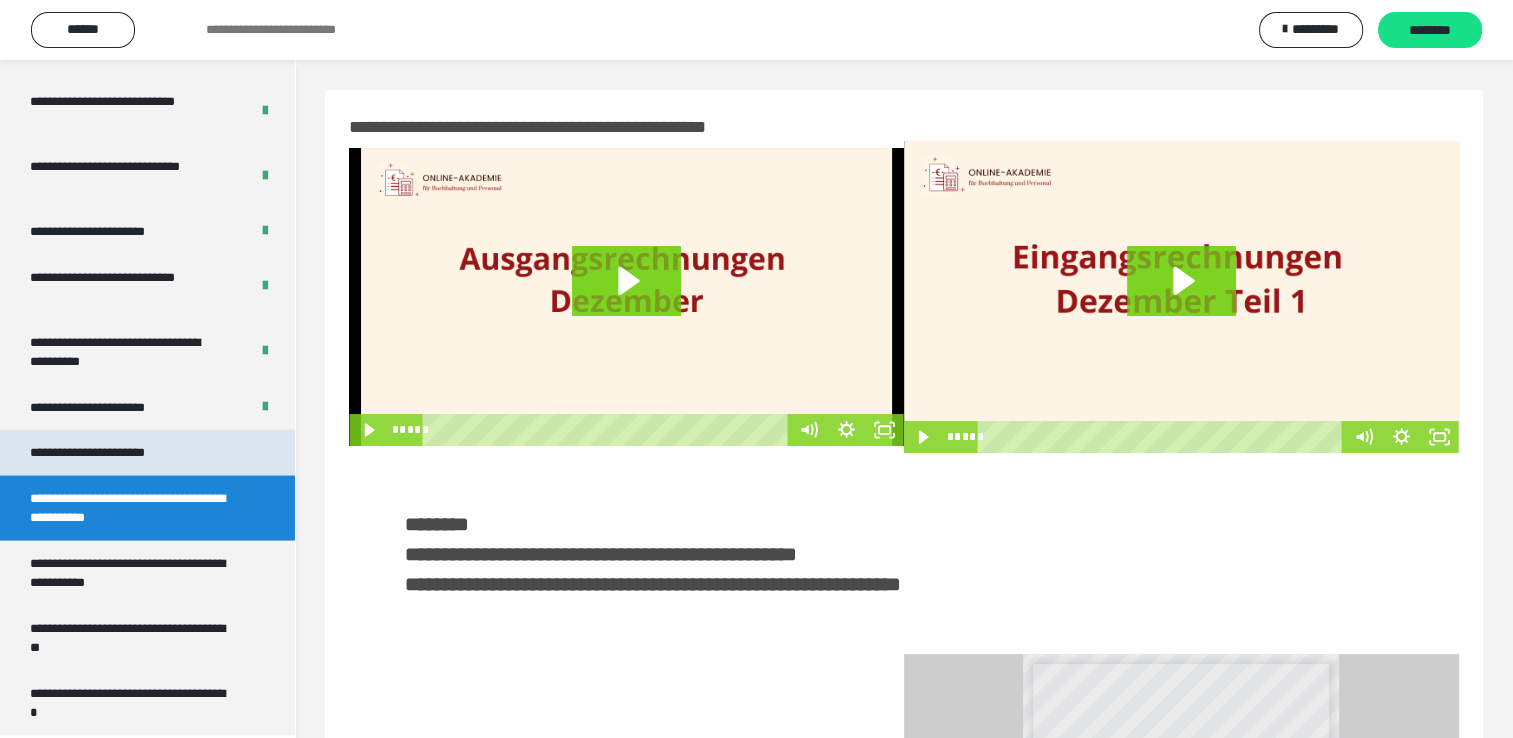 click on "**********" at bounding box center (147, 453) 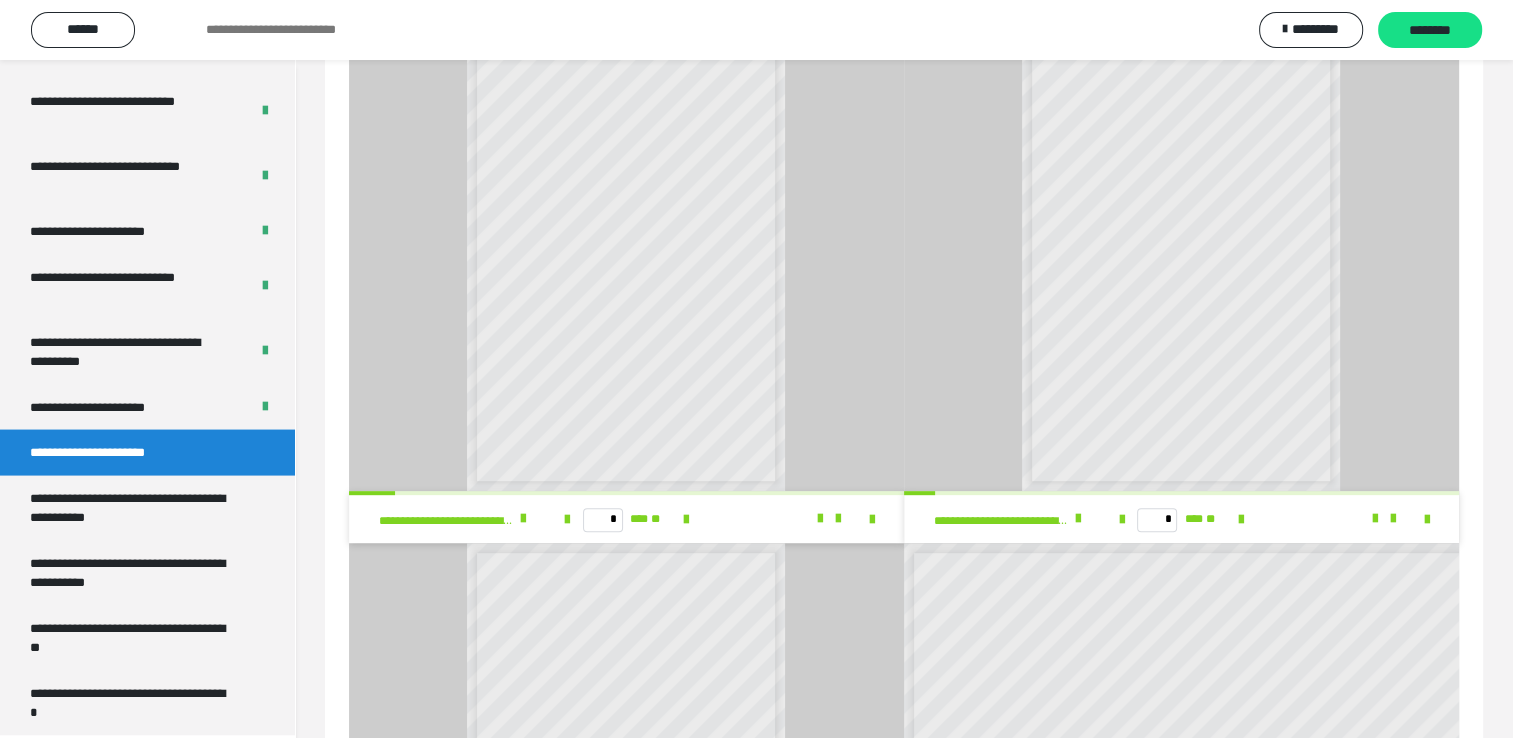 scroll, scrollTop: 800, scrollLeft: 0, axis: vertical 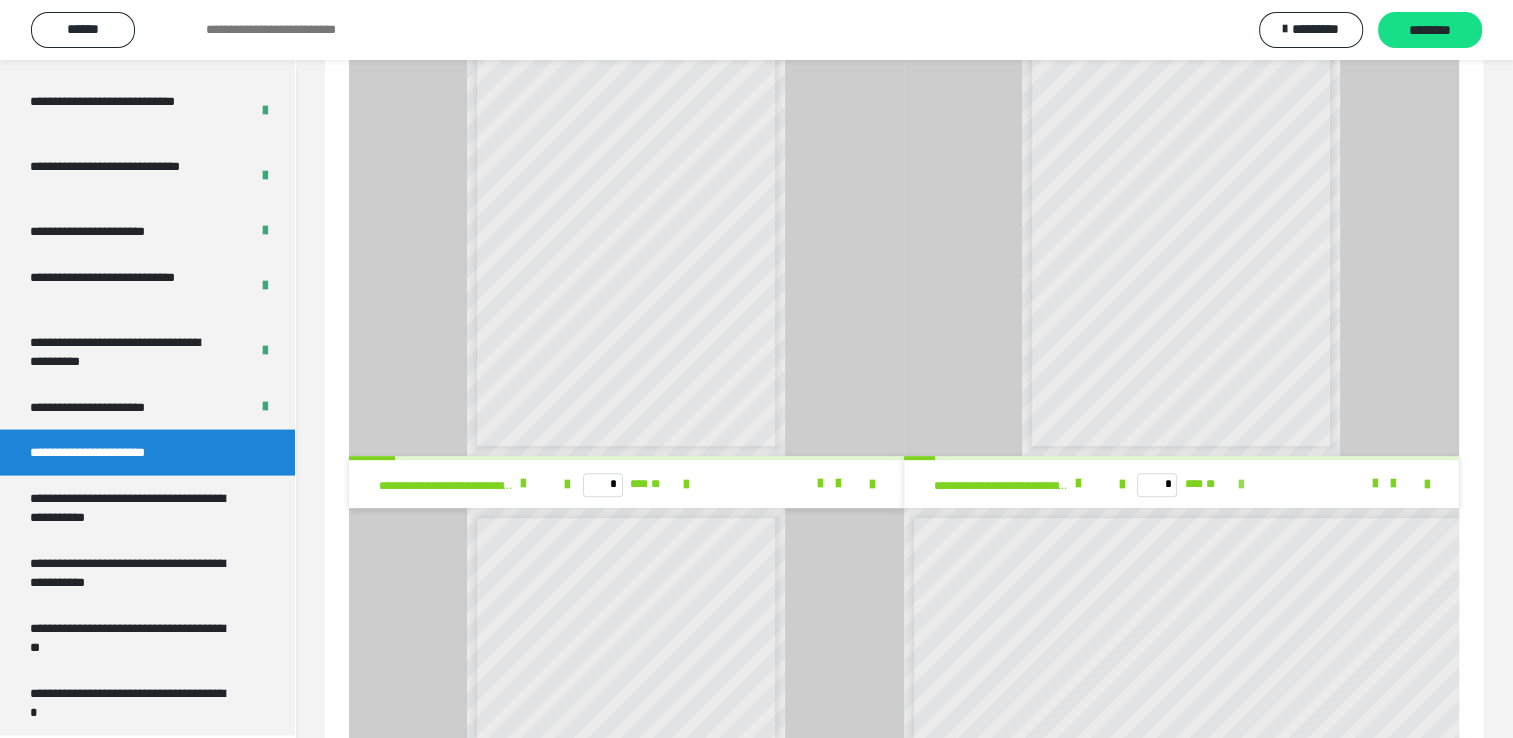 click at bounding box center (1241, 485) 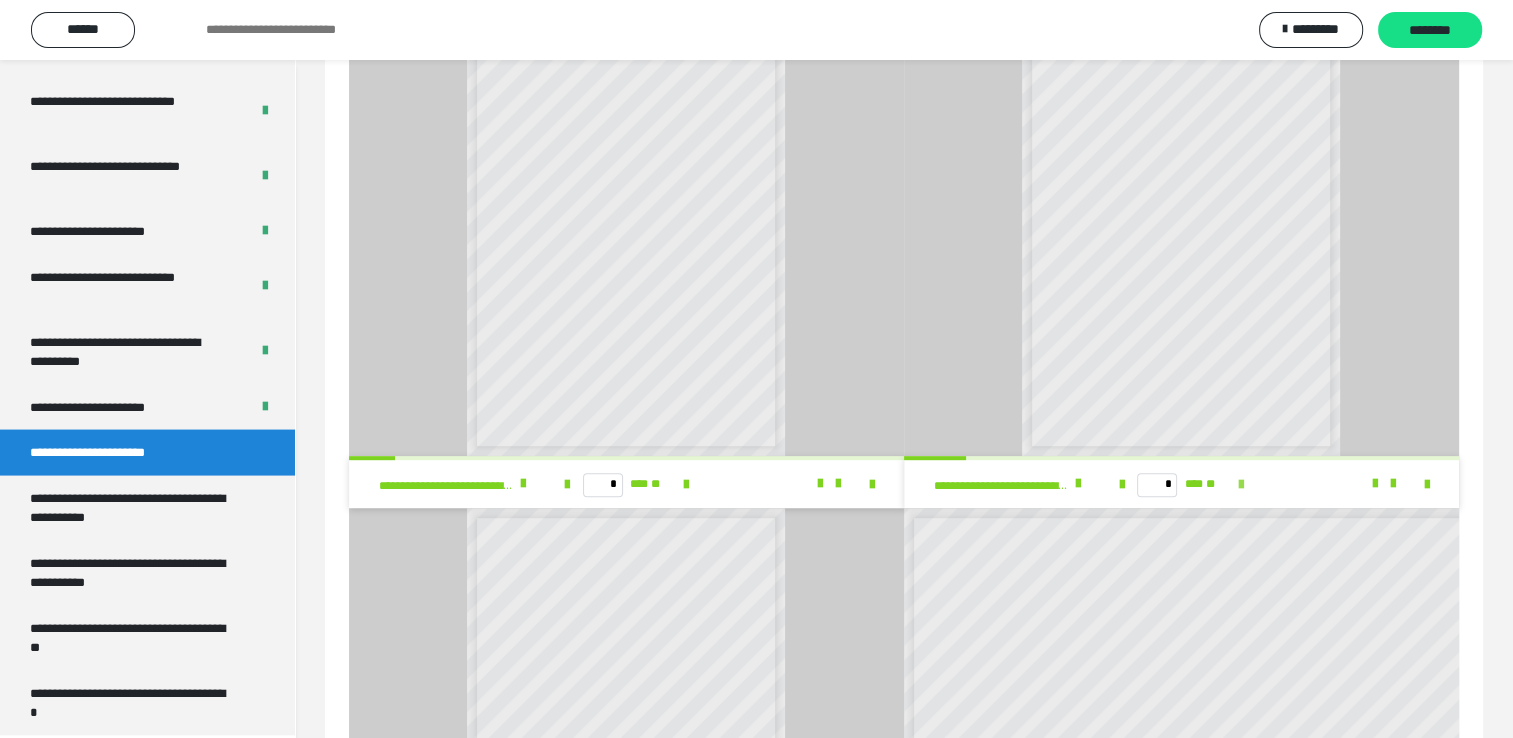 click at bounding box center (1241, 485) 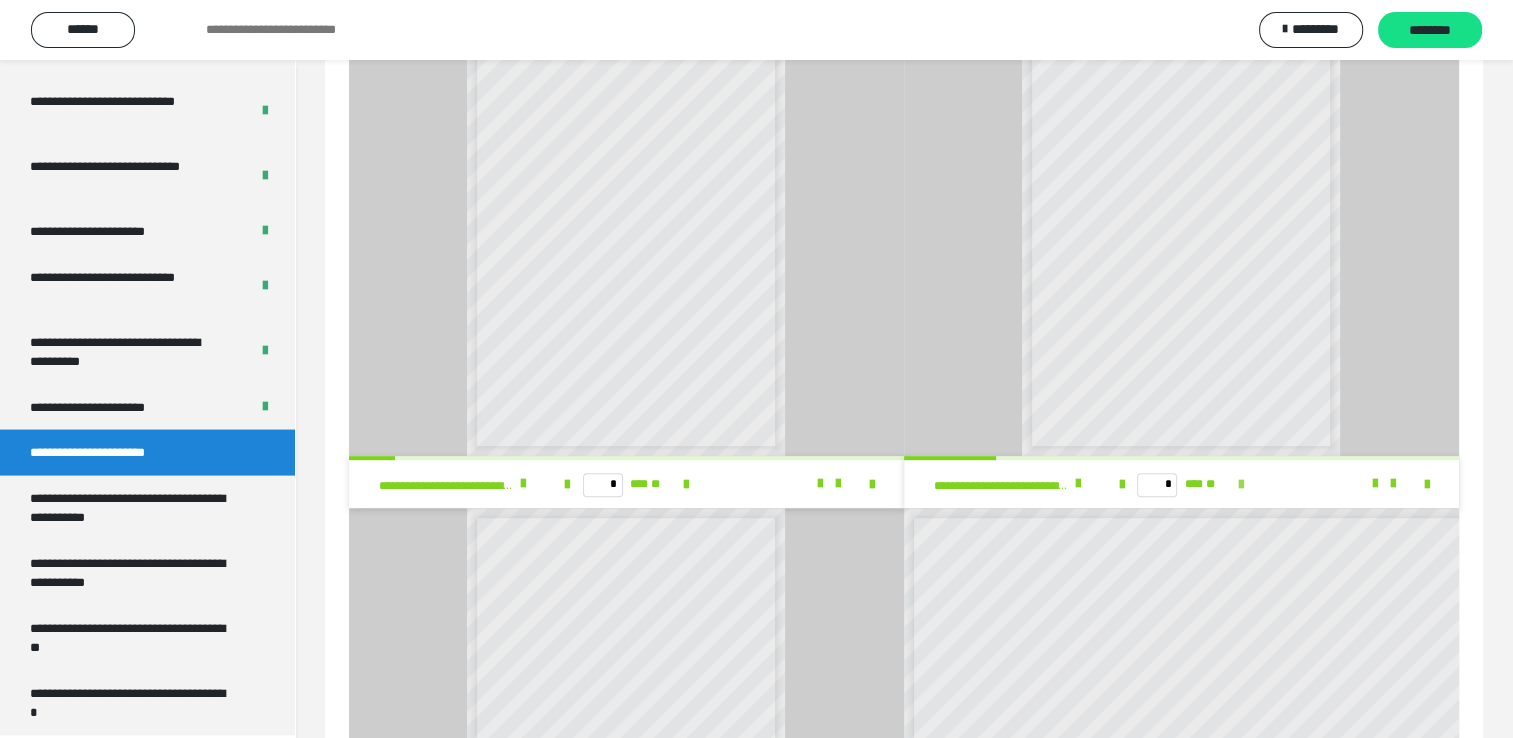 click at bounding box center [1241, 485] 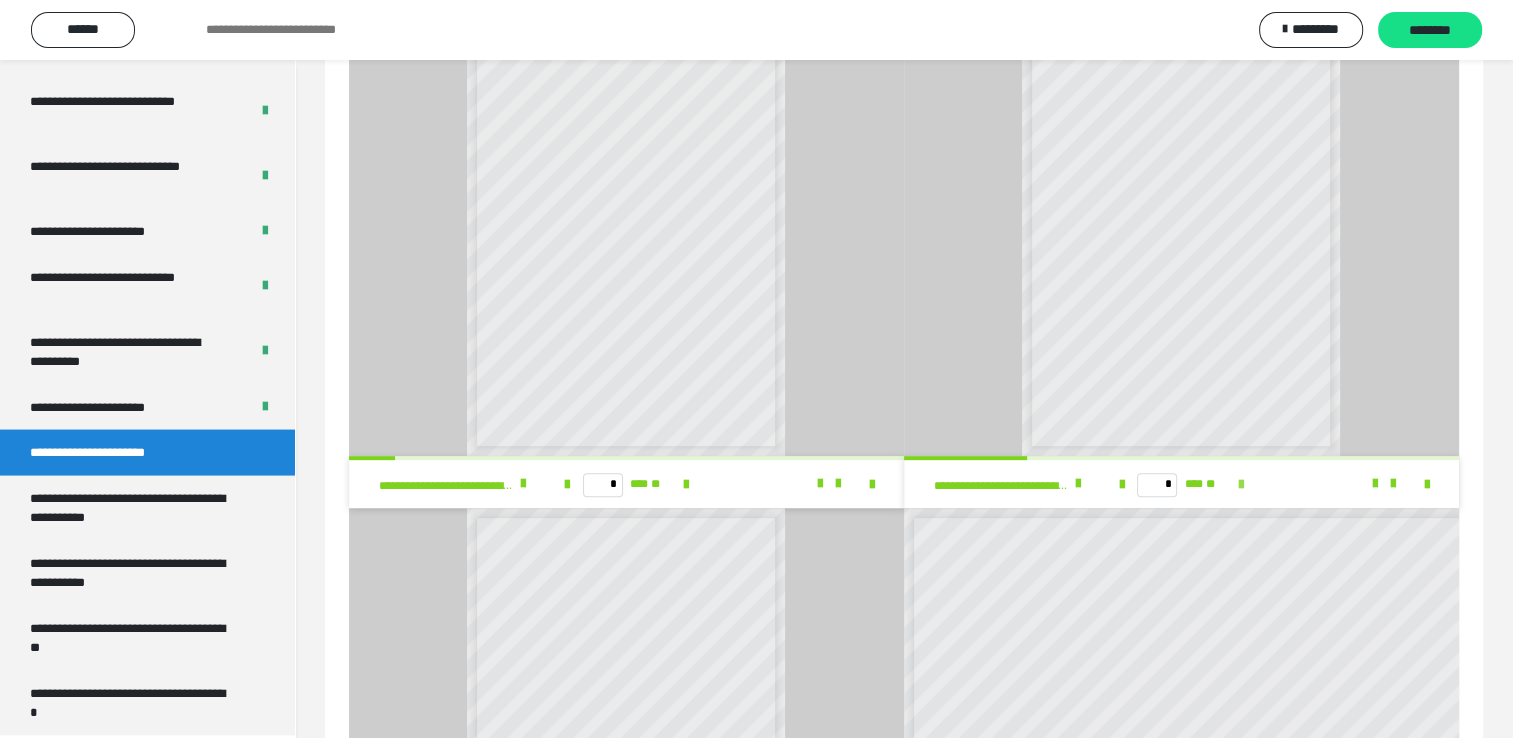 click at bounding box center [1241, 485] 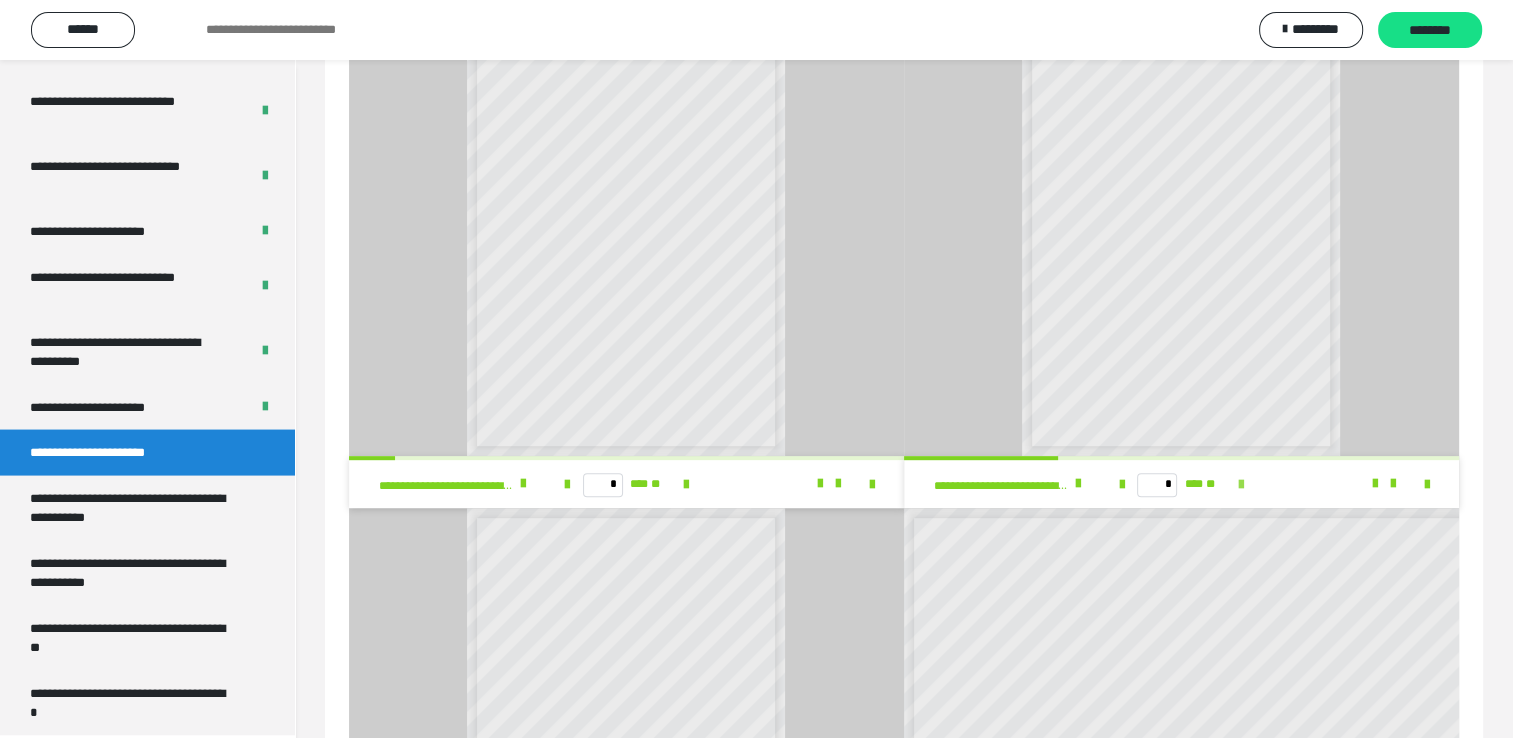 click at bounding box center (1241, 485) 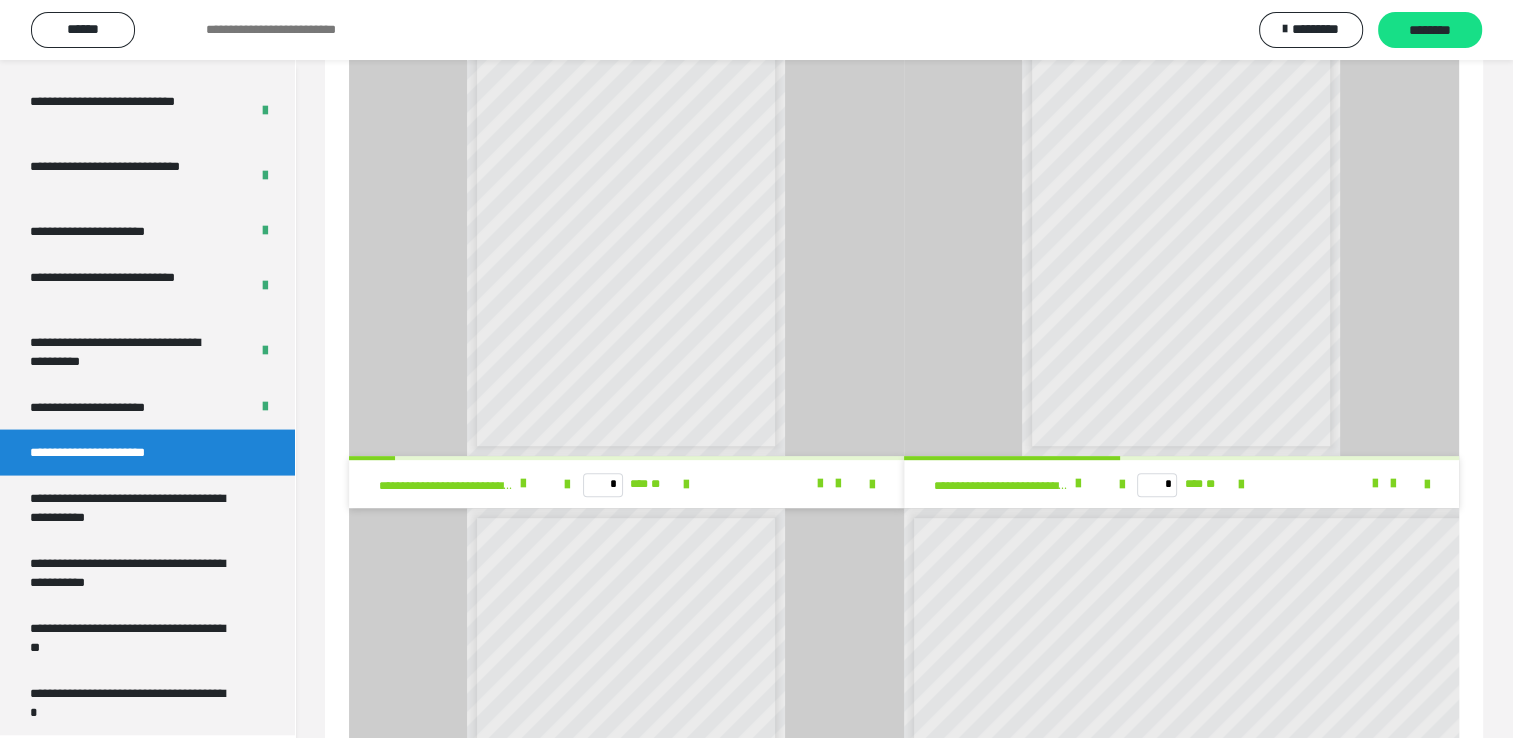scroll, scrollTop: 8, scrollLeft: 0, axis: vertical 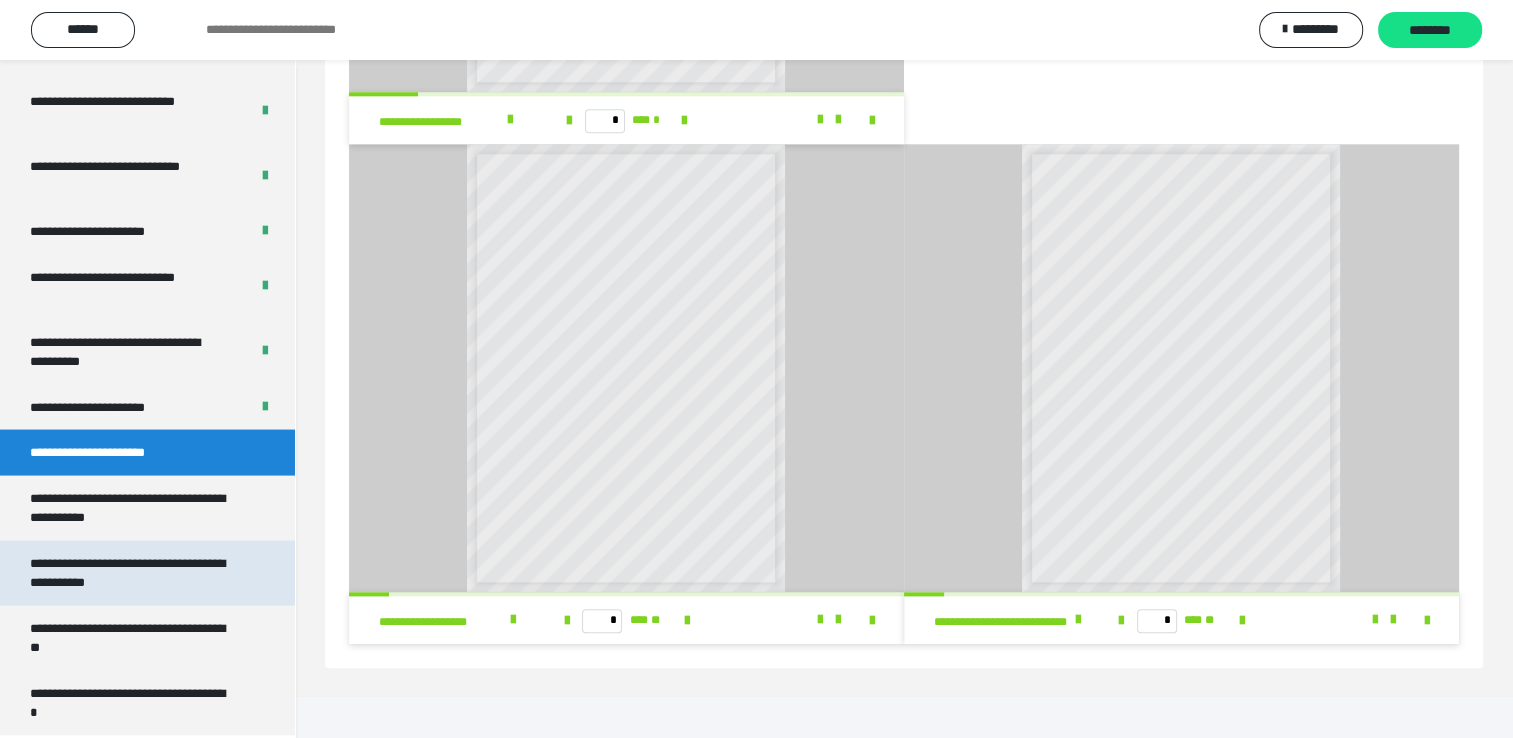 click on "**********" at bounding box center [132, 573] 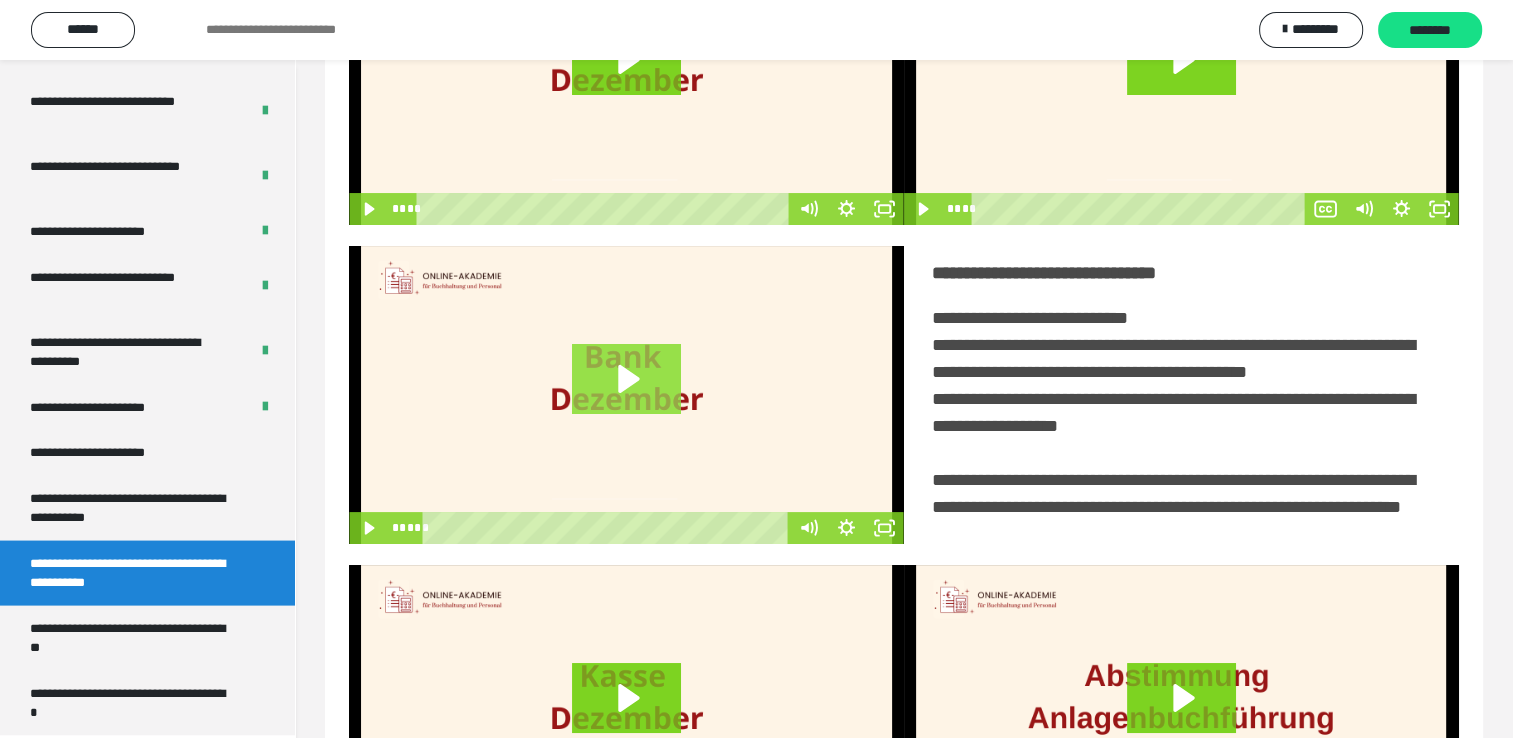 scroll, scrollTop: 446, scrollLeft: 0, axis: vertical 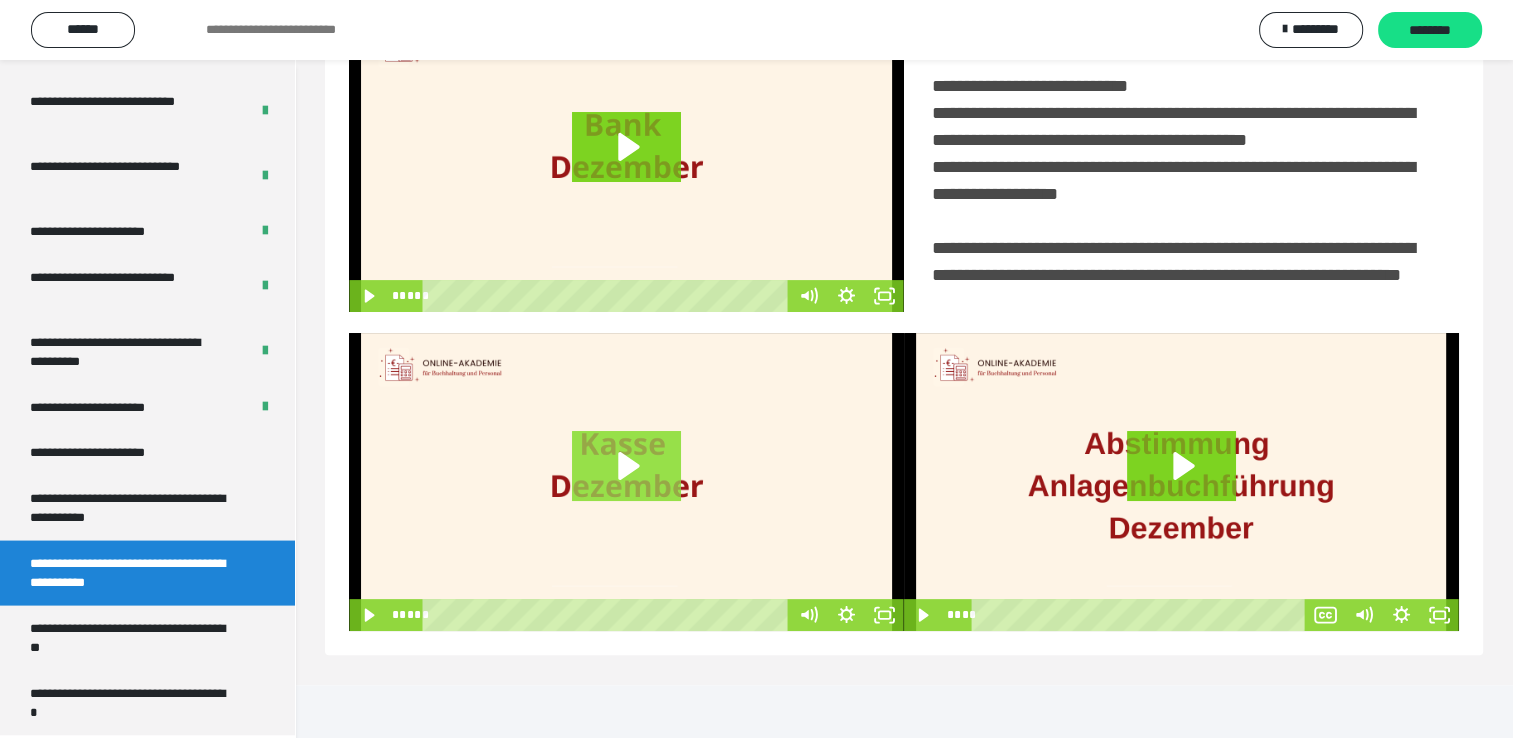 click 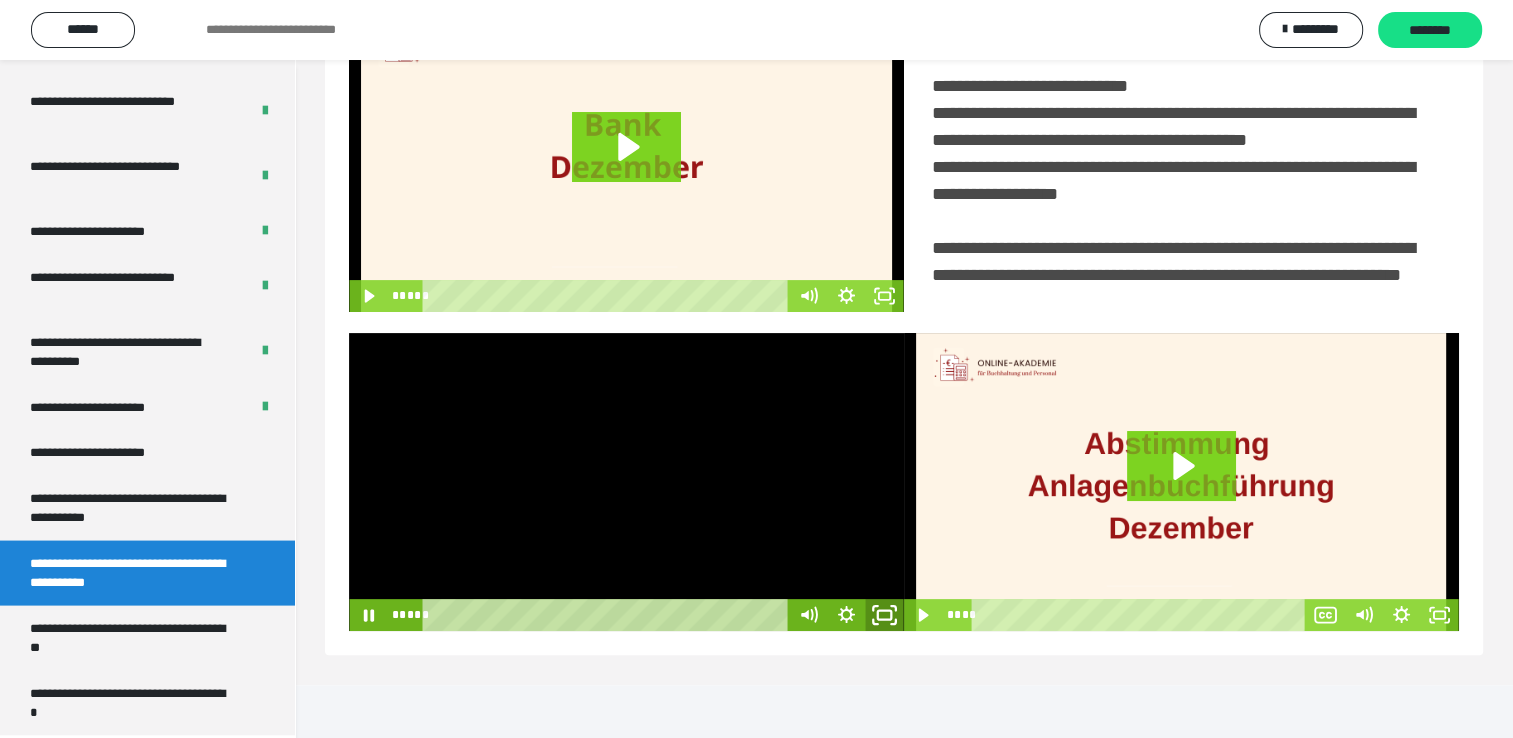 click 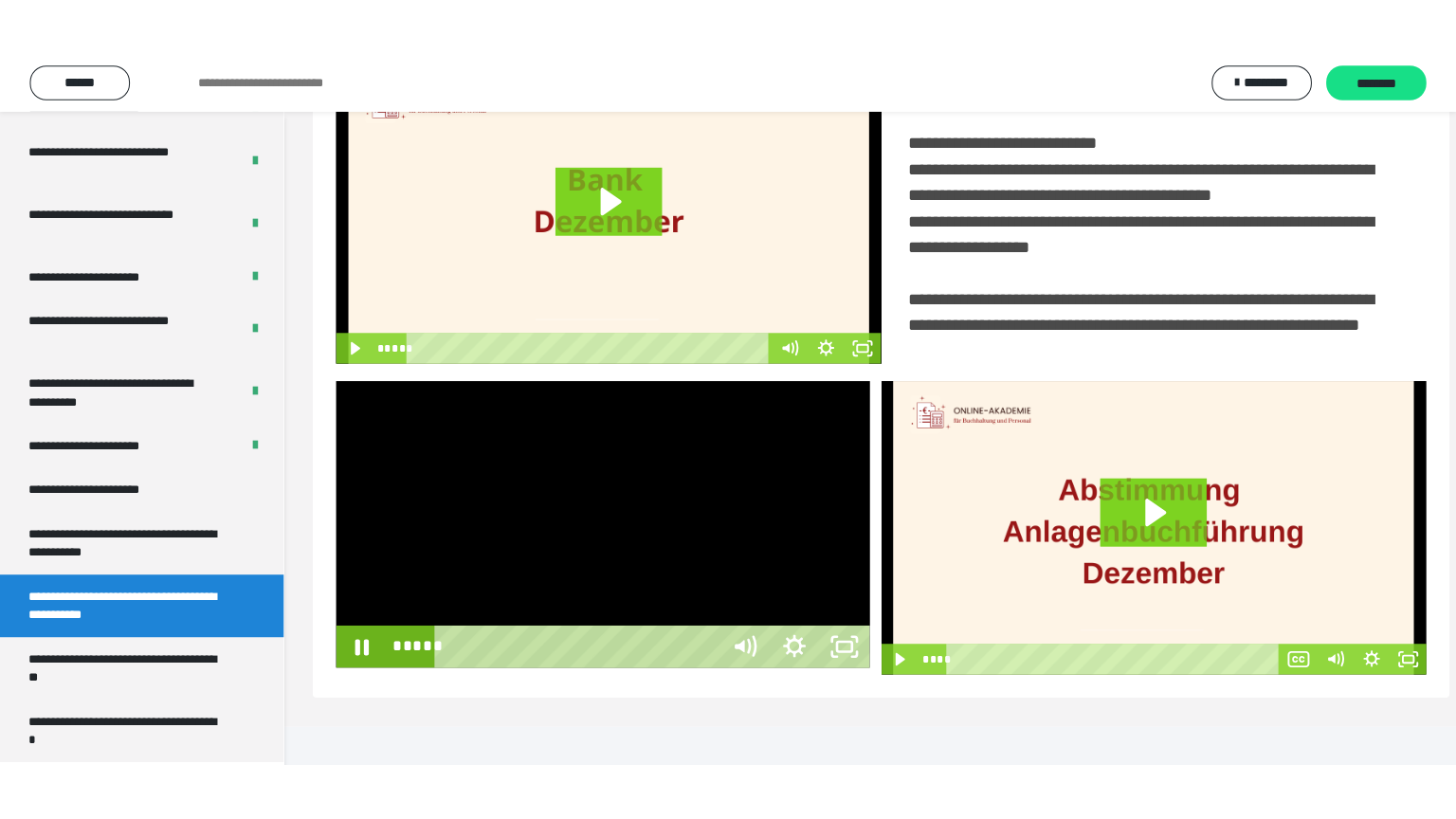 scroll, scrollTop: 317, scrollLeft: 0, axis: vertical 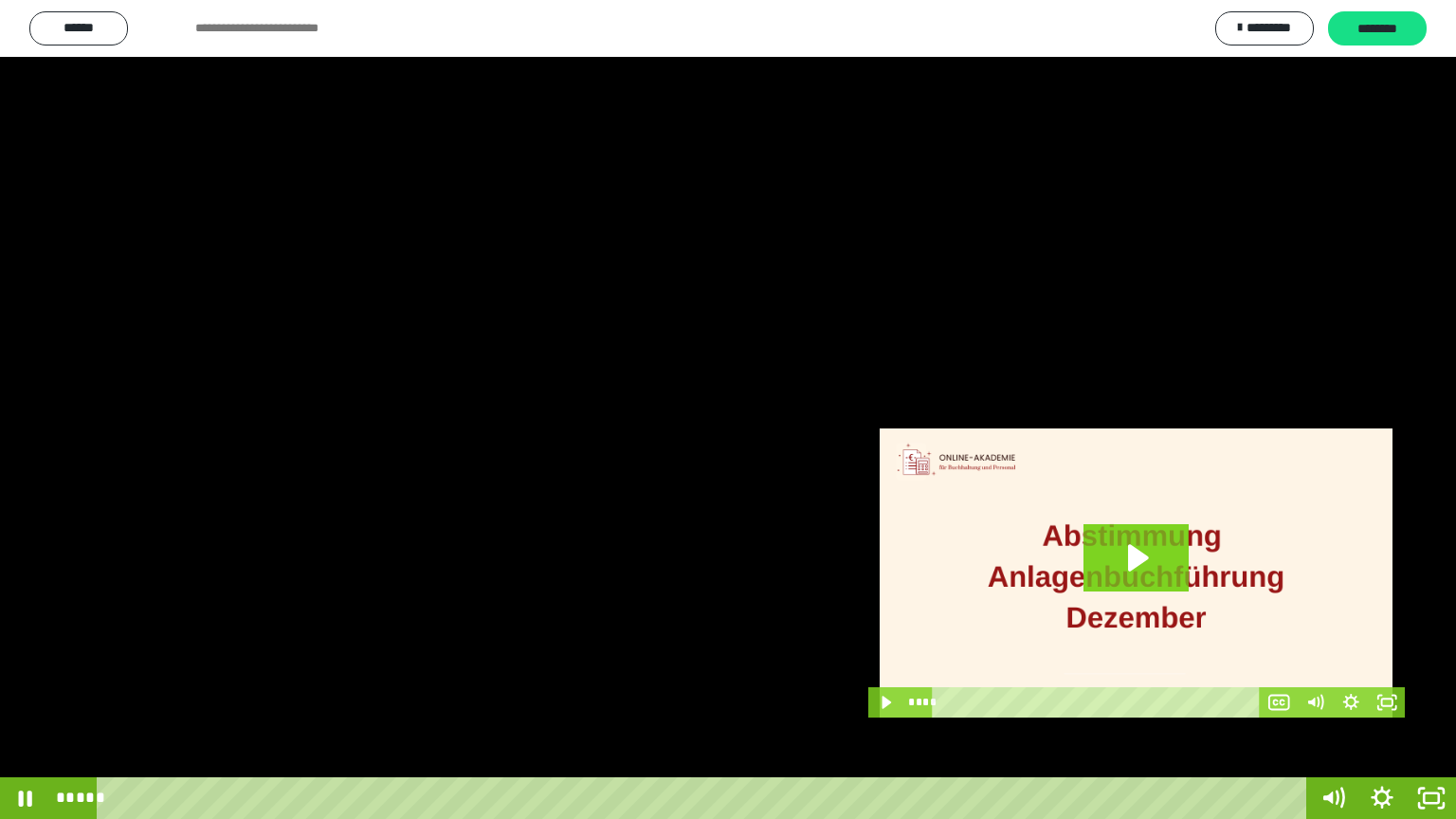 type 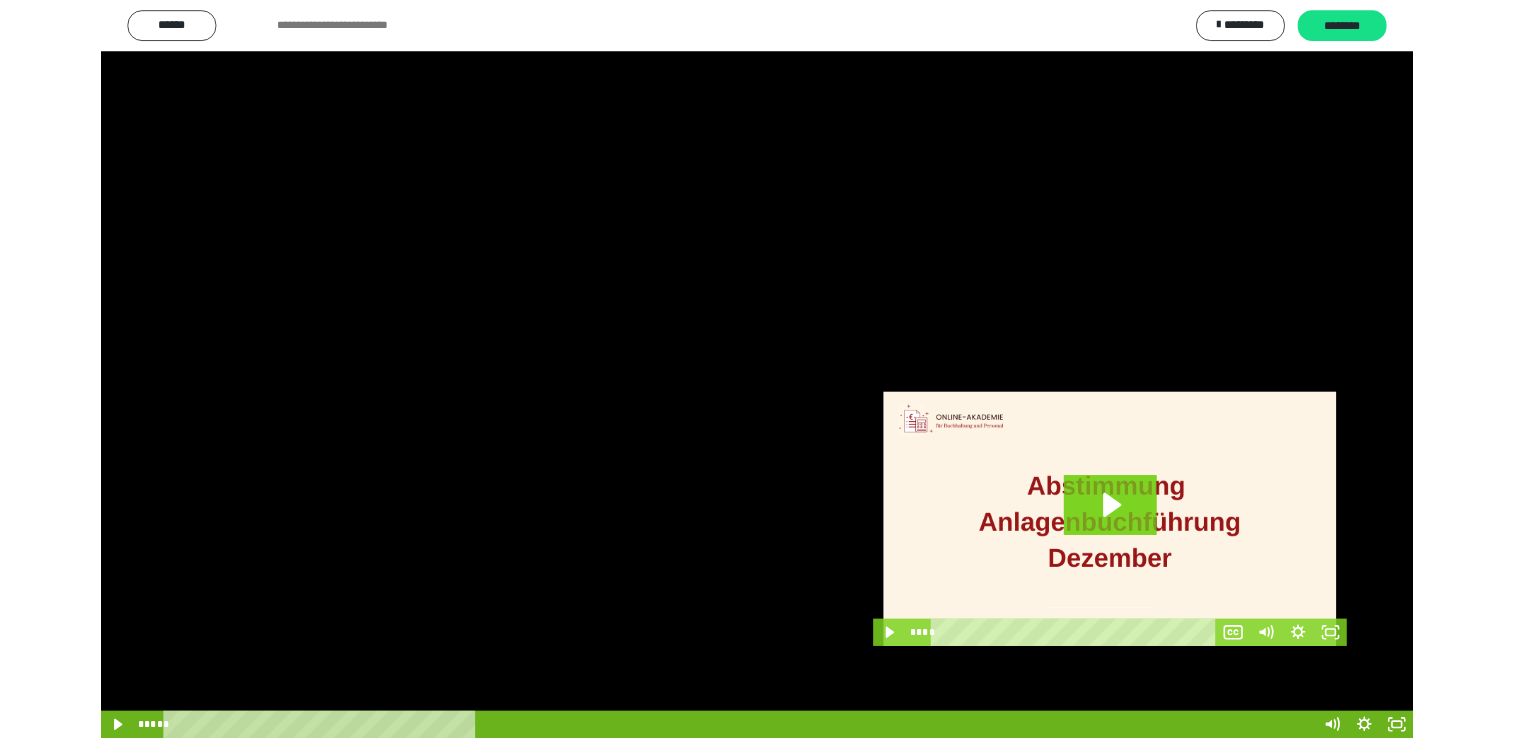 scroll, scrollTop: 324, scrollLeft: 0, axis: vertical 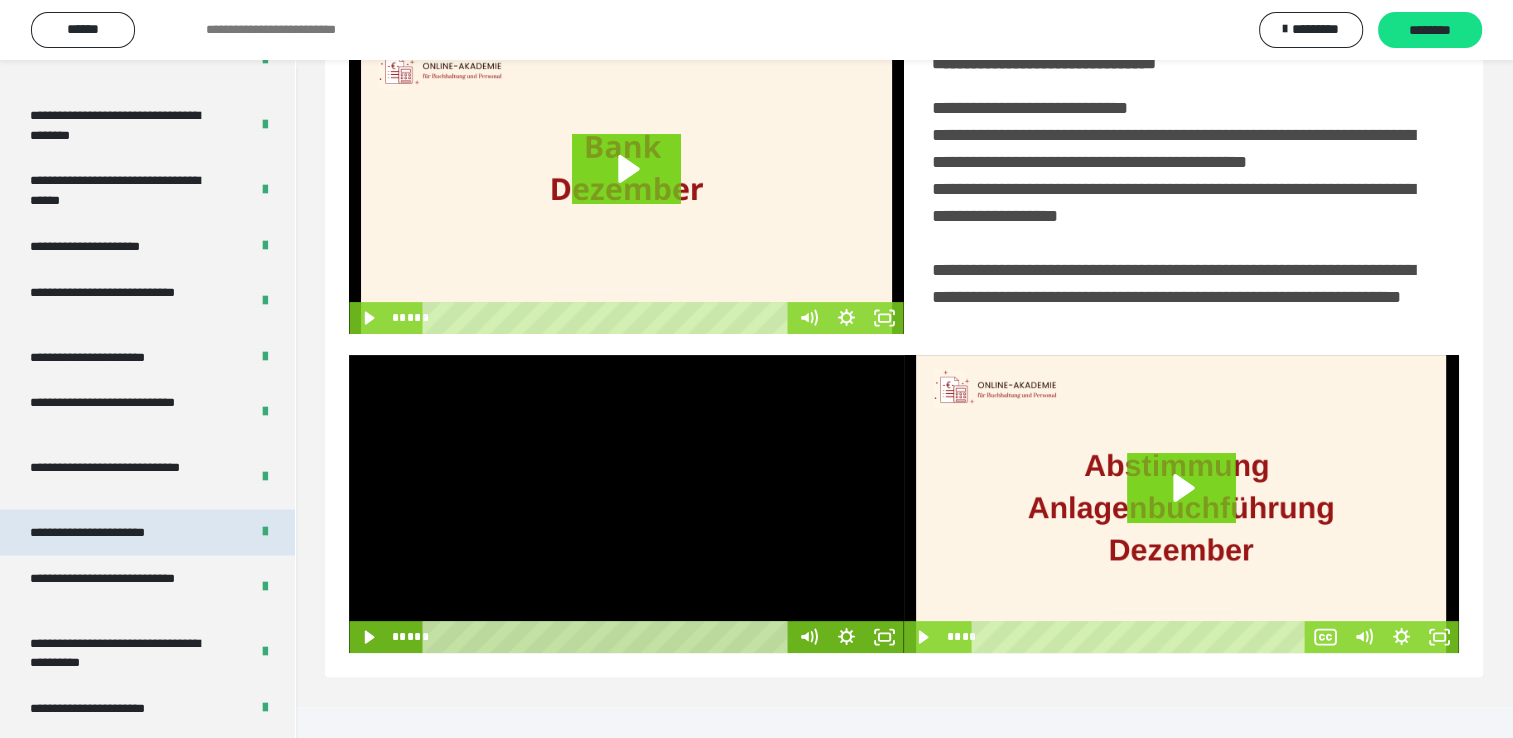 click on "**********" at bounding box center [109, 532] 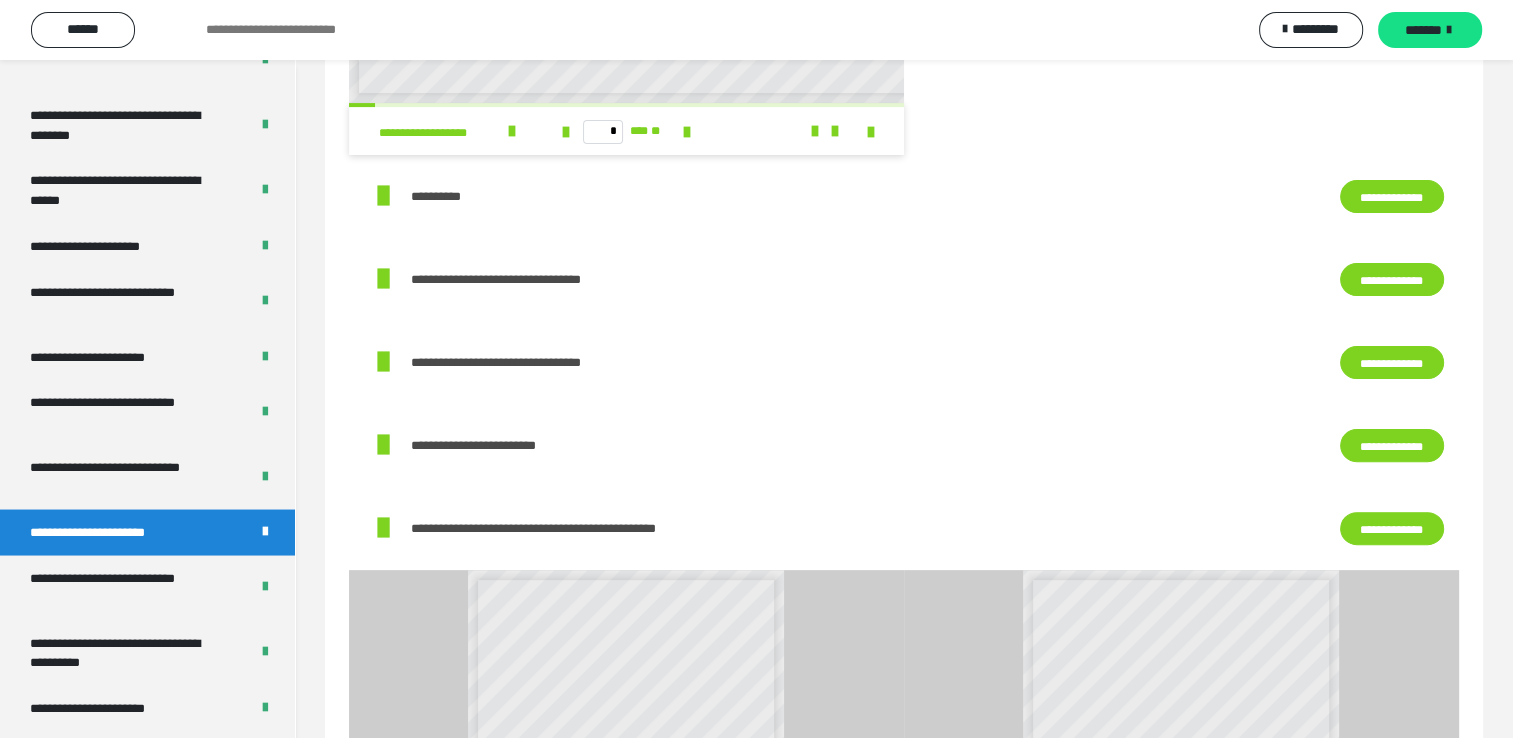 scroll, scrollTop: 0, scrollLeft: 0, axis: both 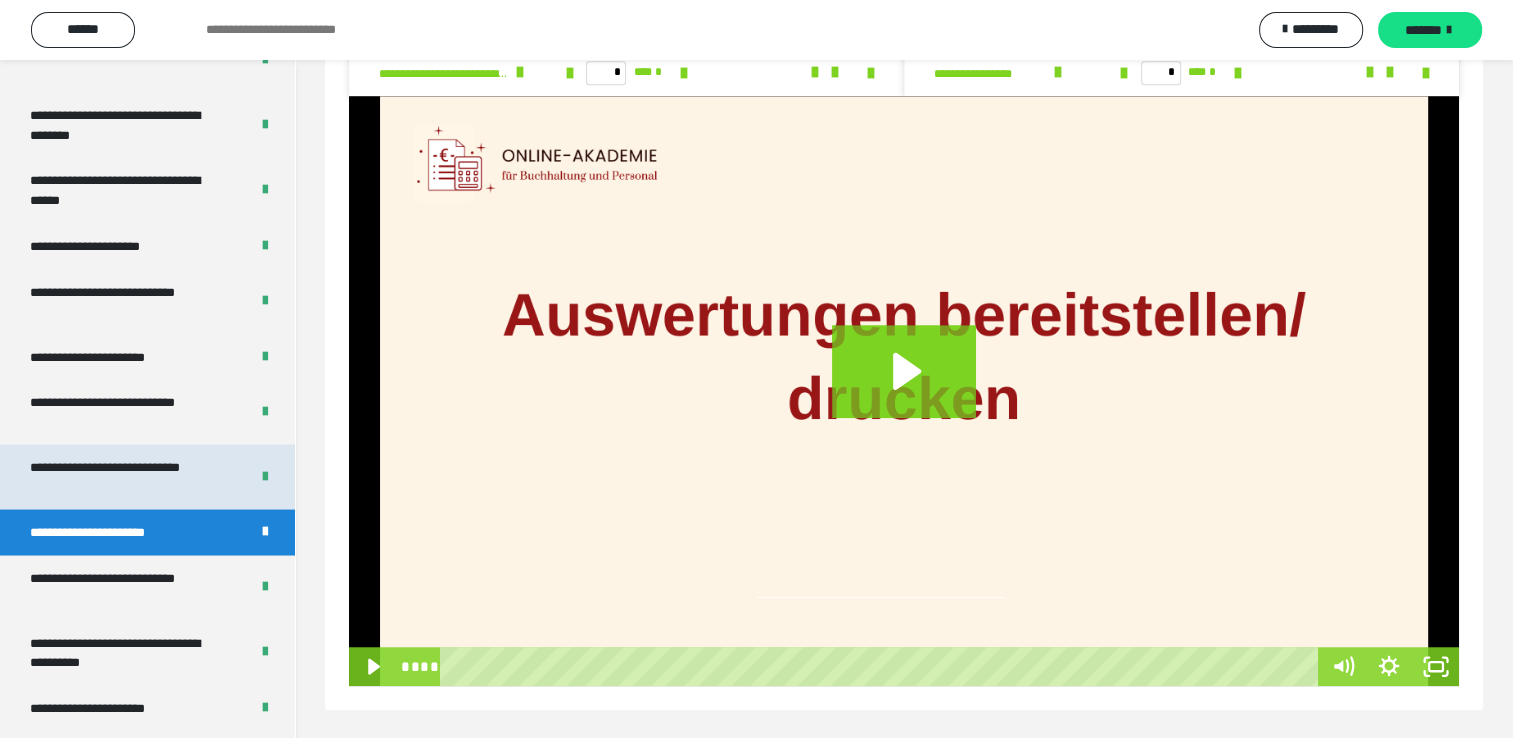 click on "**********" at bounding box center [124, 476] 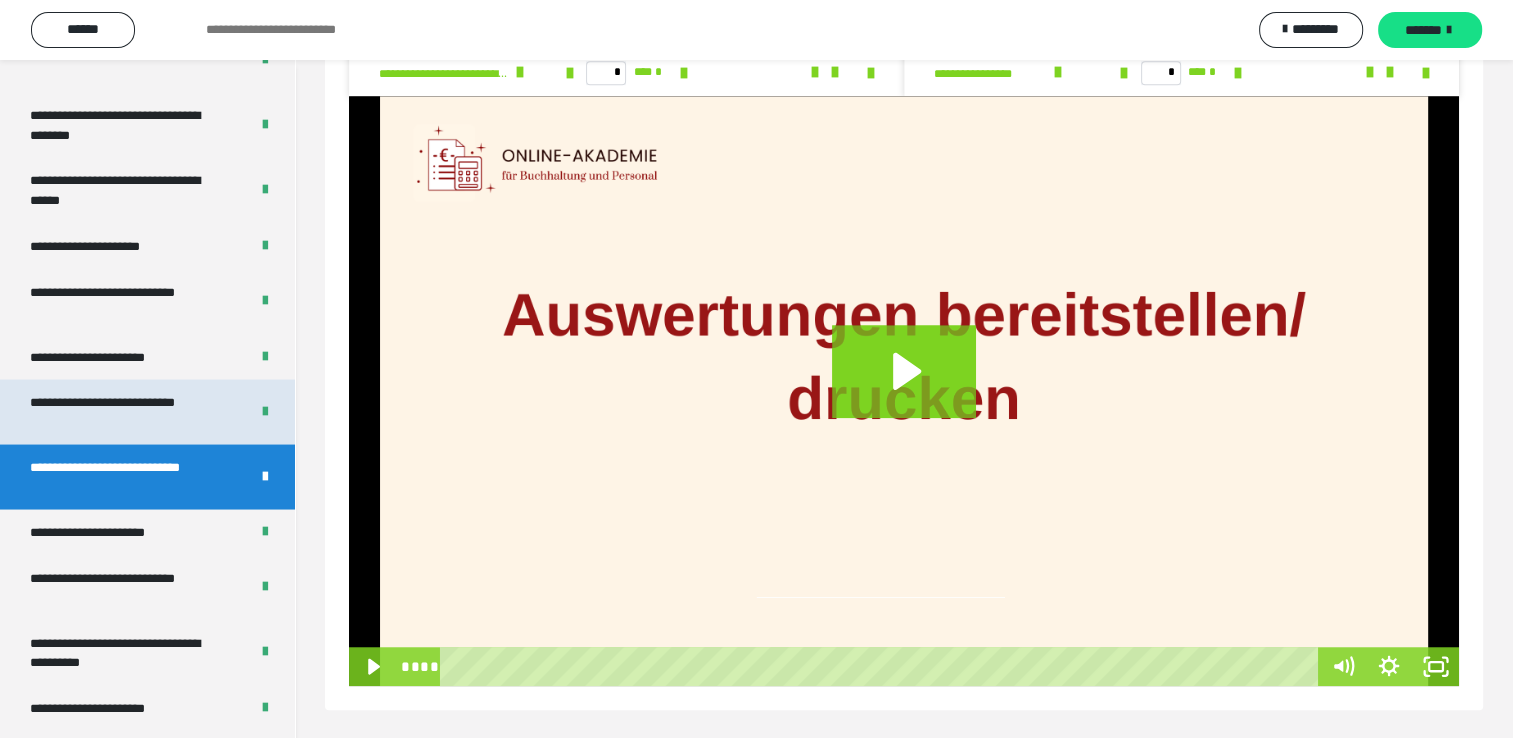 scroll, scrollTop: 60, scrollLeft: 0, axis: vertical 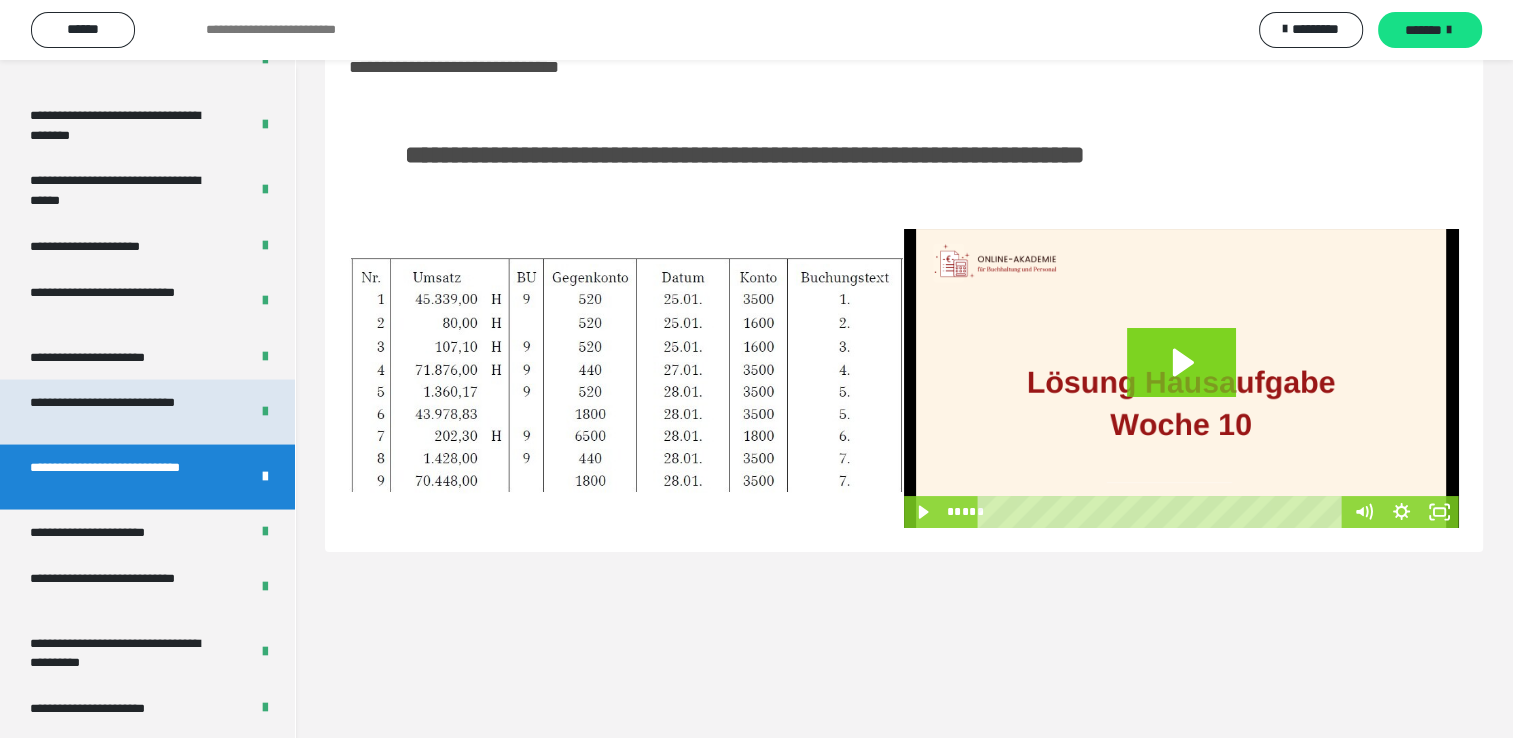 click on "**********" at bounding box center [124, 411] 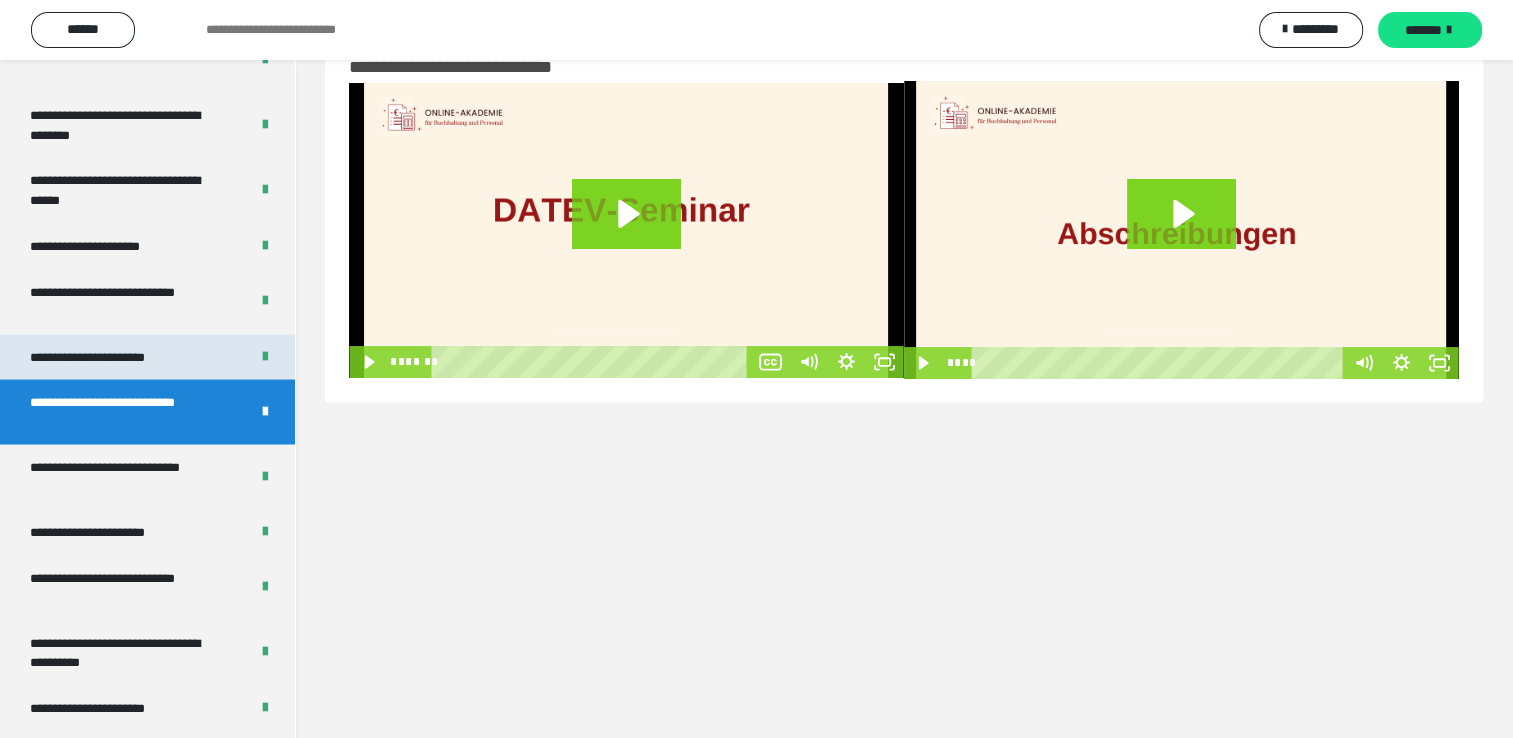 click on "**********" at bounding box center [111, 357] 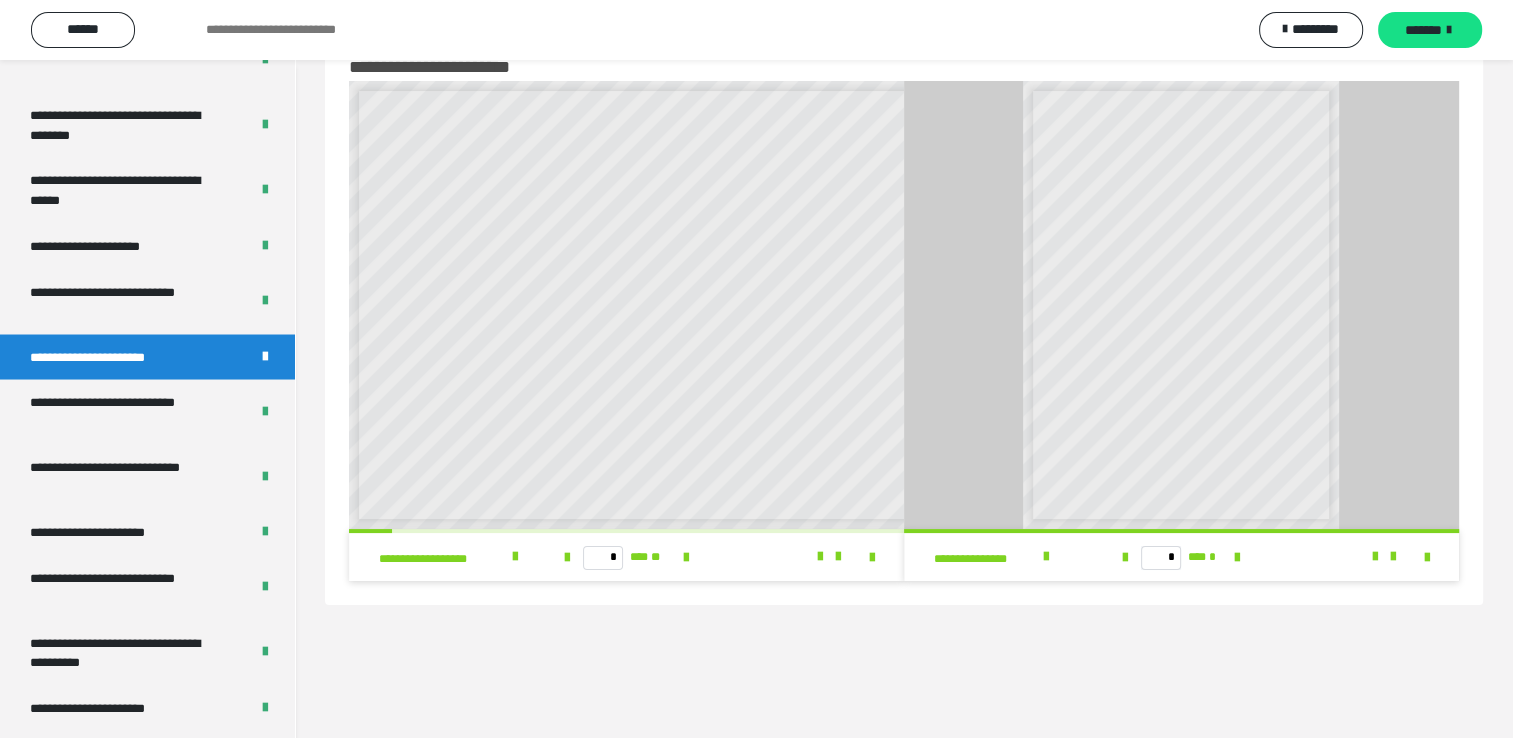 scroll, scrollTop: 8, scrollLeft: 0, axis: vertical 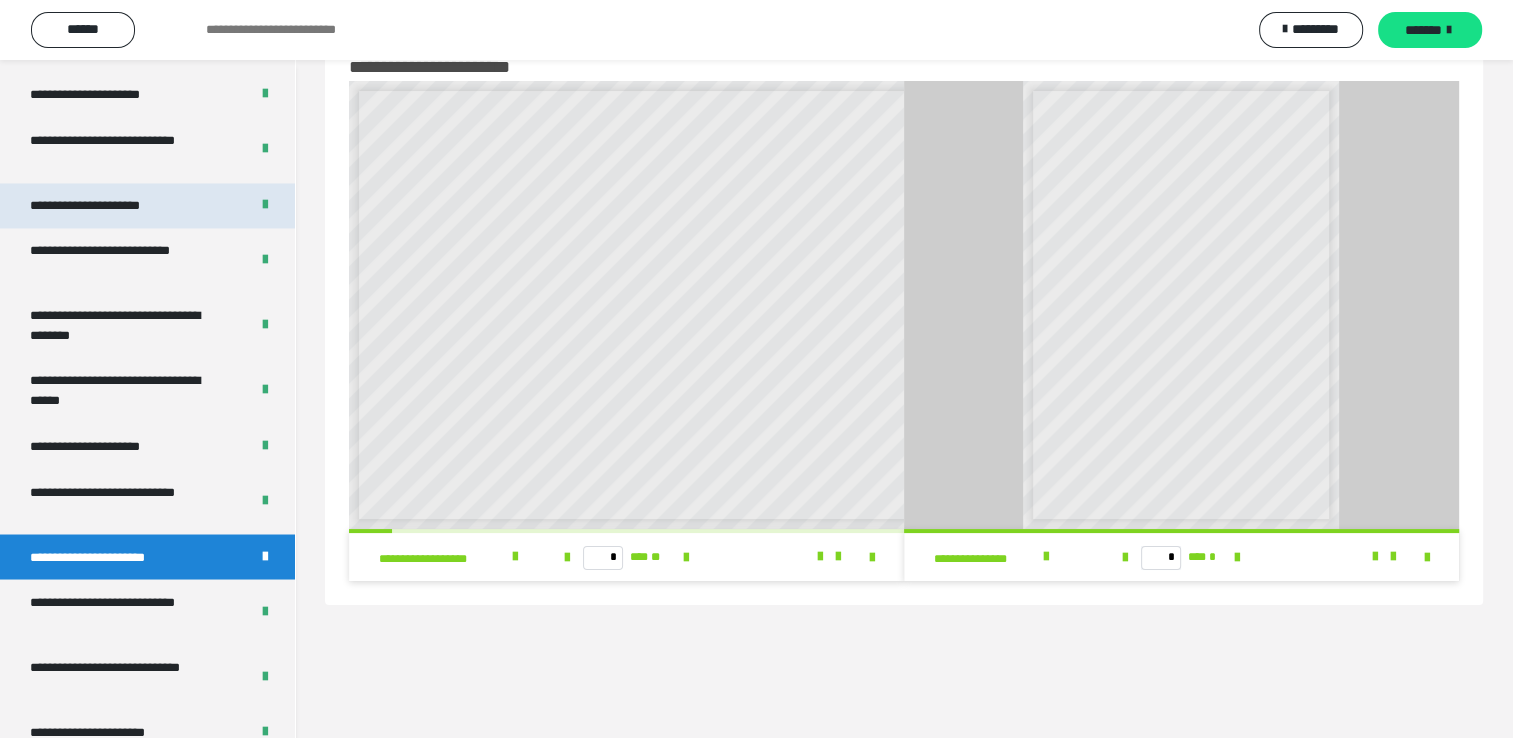 click on "**********" at bounding box center (108, 206) 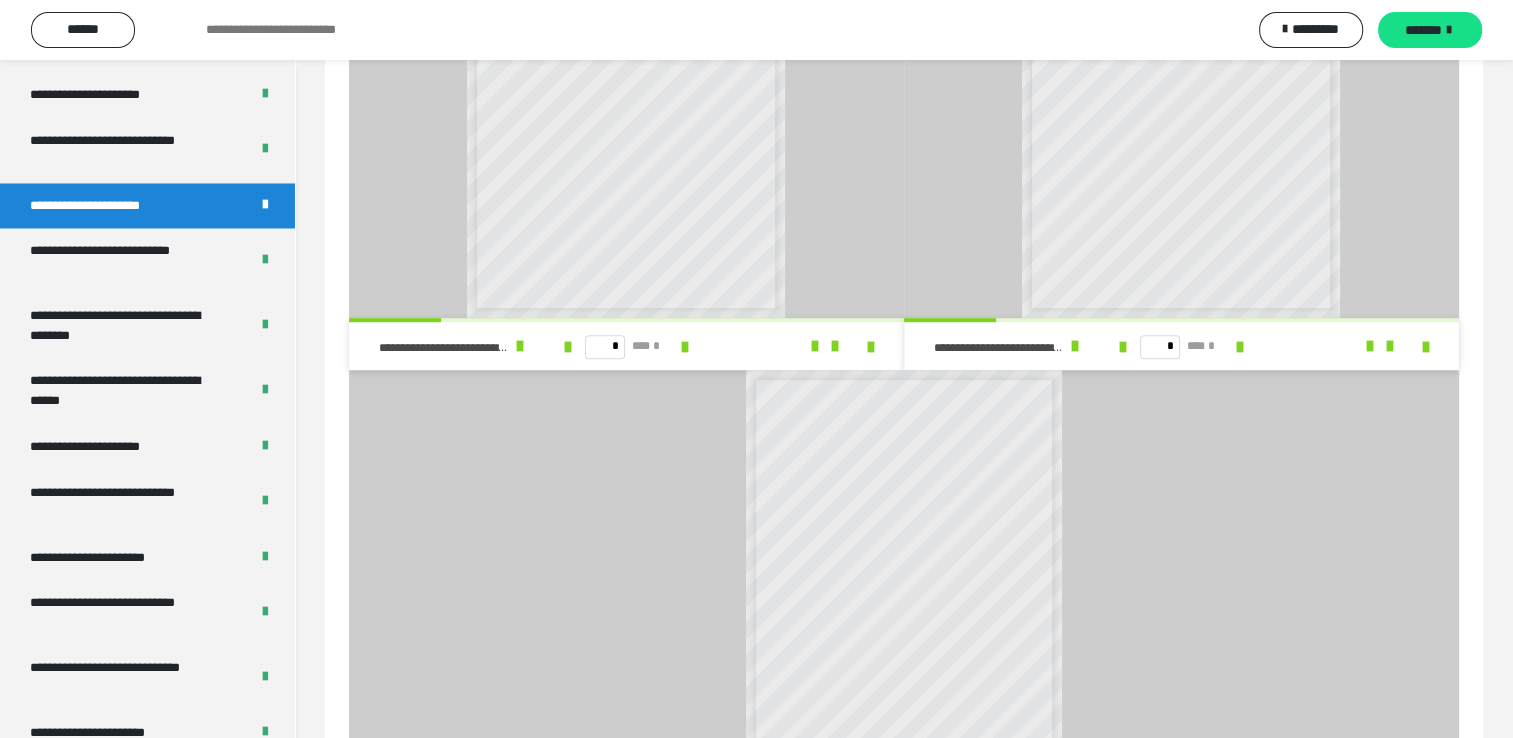 scroll, scrollTop: 860, scrollLeft: 0, axis: vertical 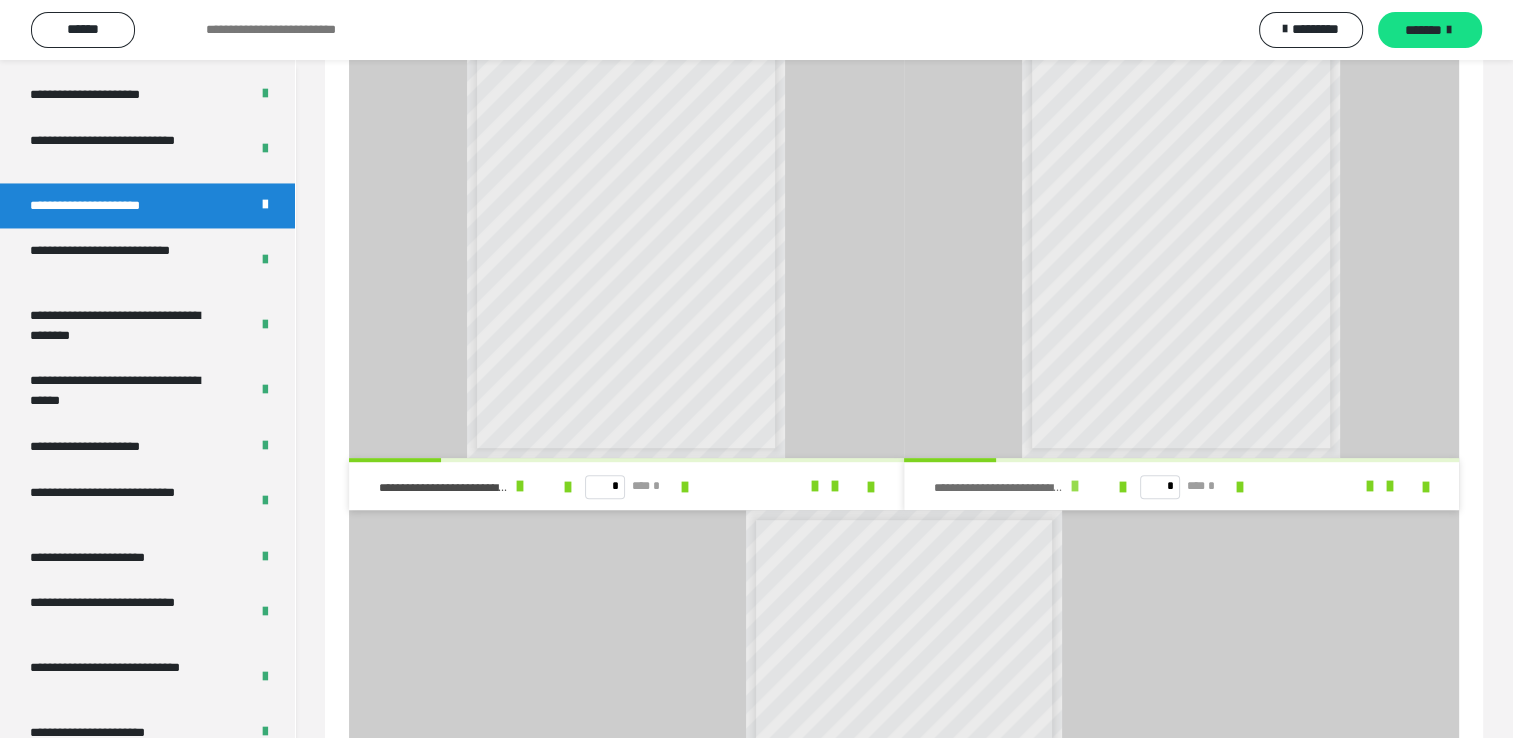 click at bounding box center (1075, 486) 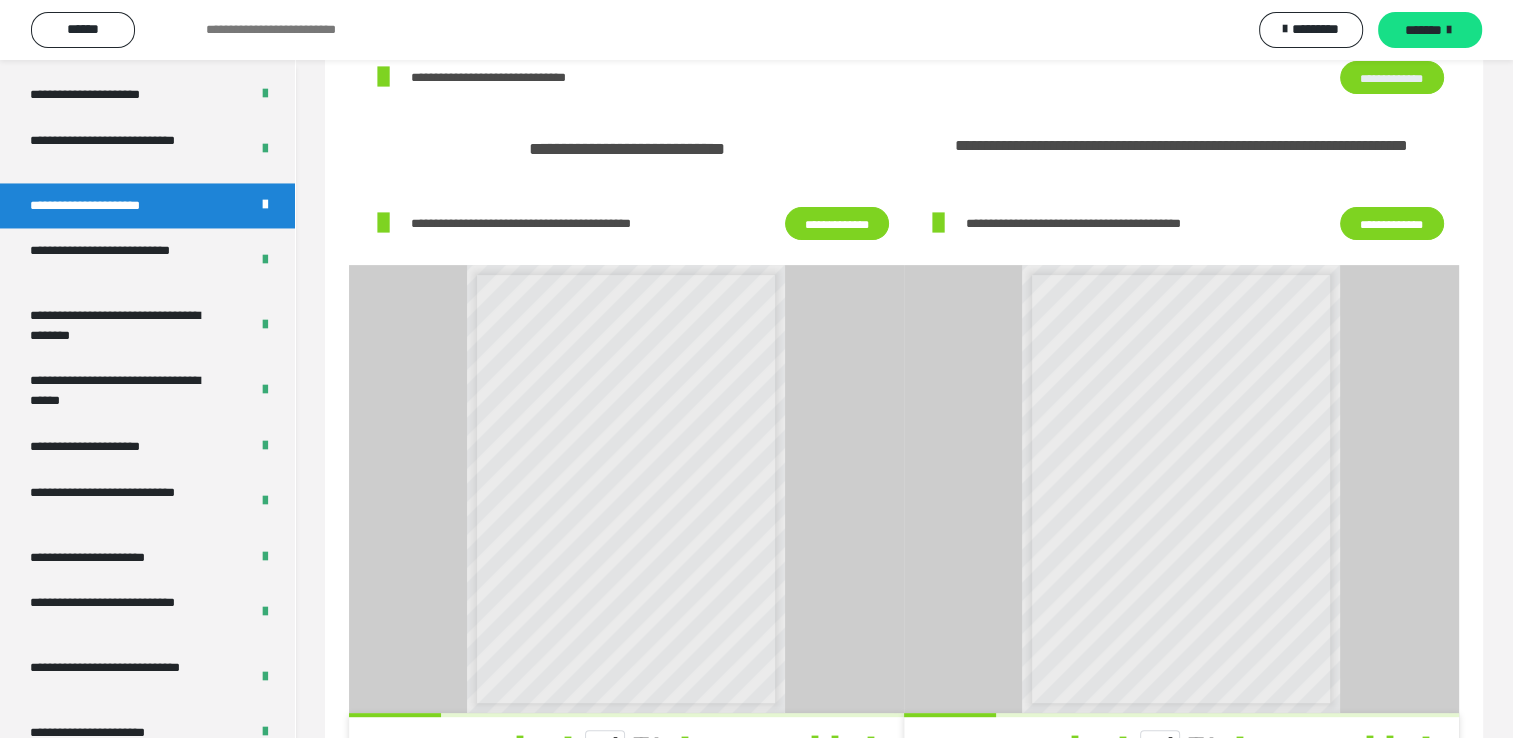 scroll, scrollTop: 1100, scrollLeft: 0, axis: vertical 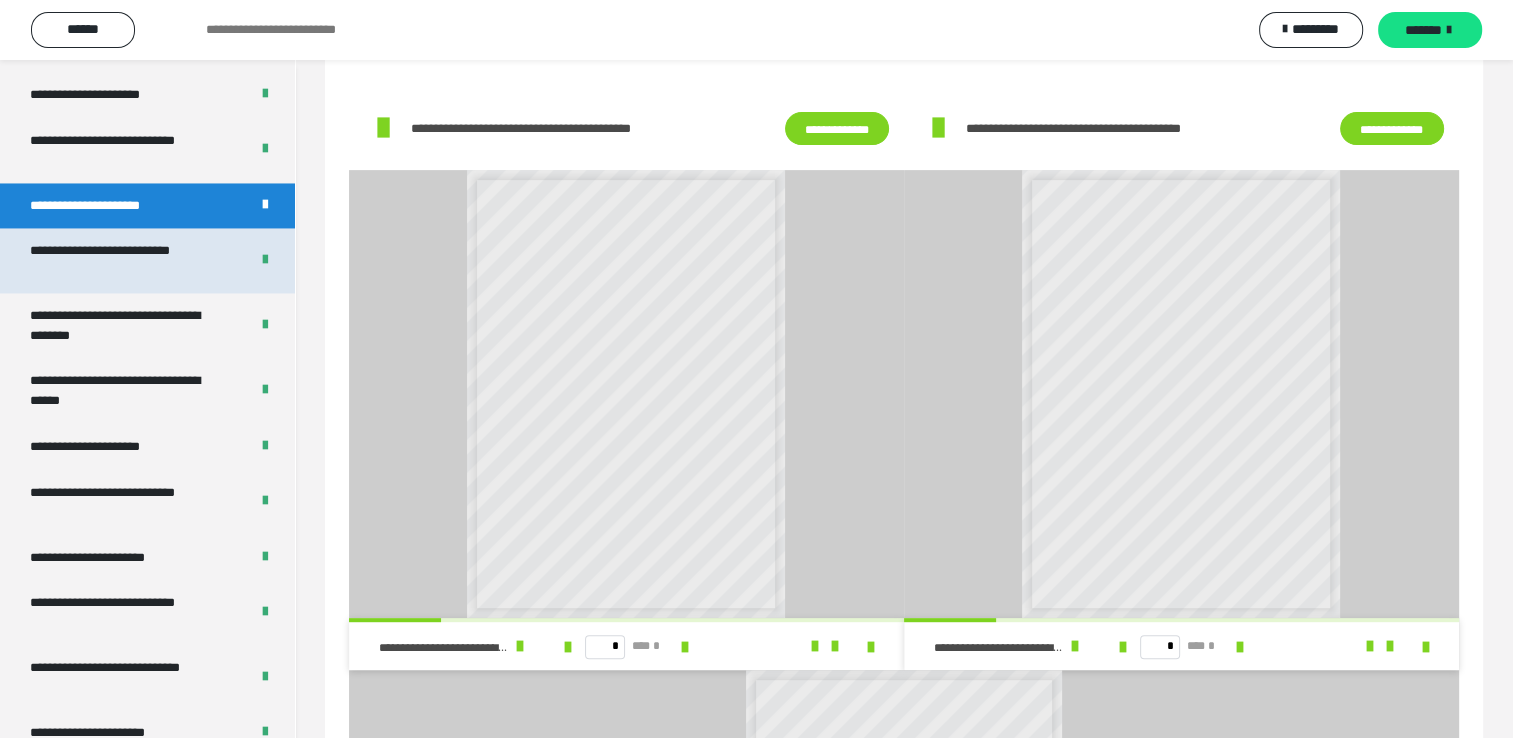click on "**********" at bounding box center [124, 260] 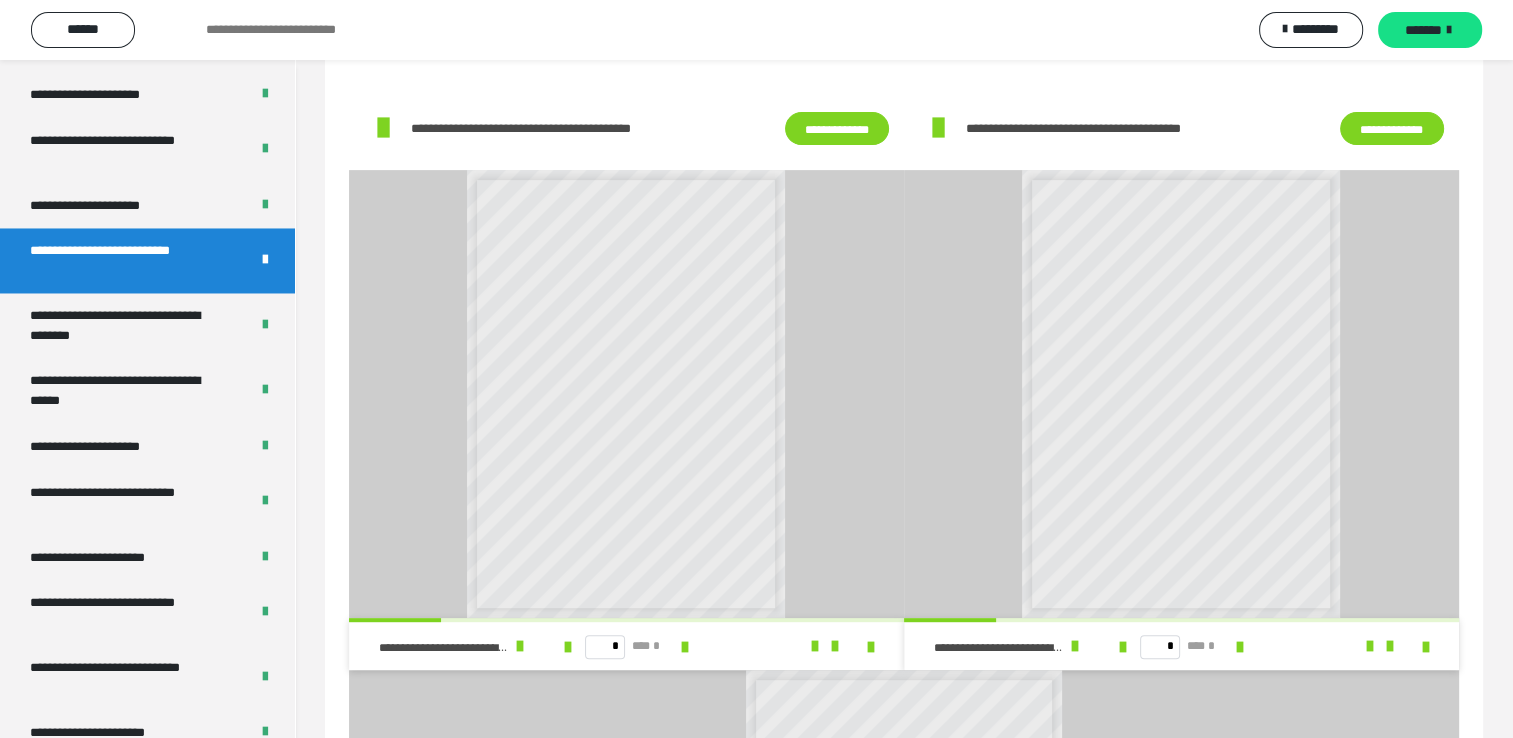 scroll, scrollTop: 0, scrollLeft: 0, axis: both 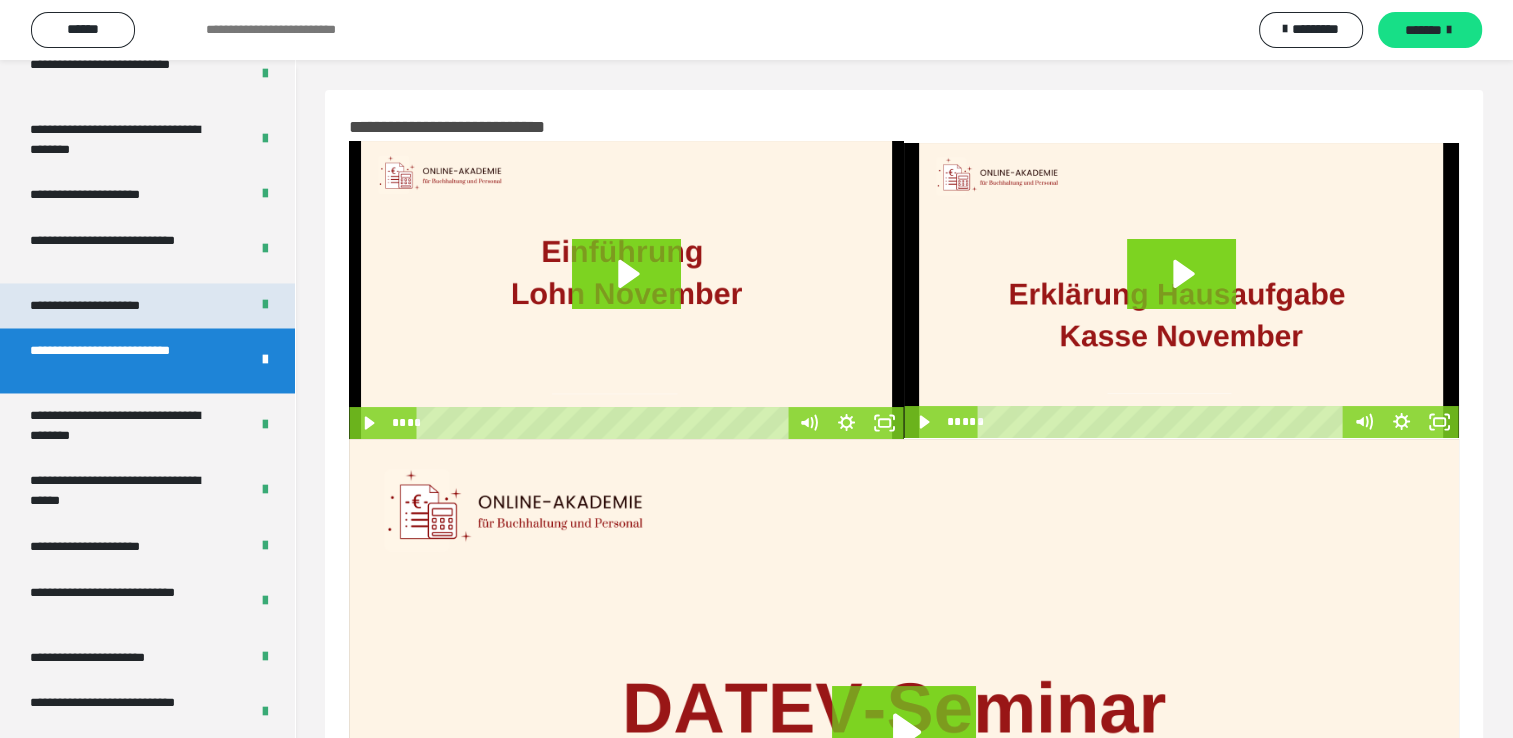 click on "**********" at bounding box center [108, 306] 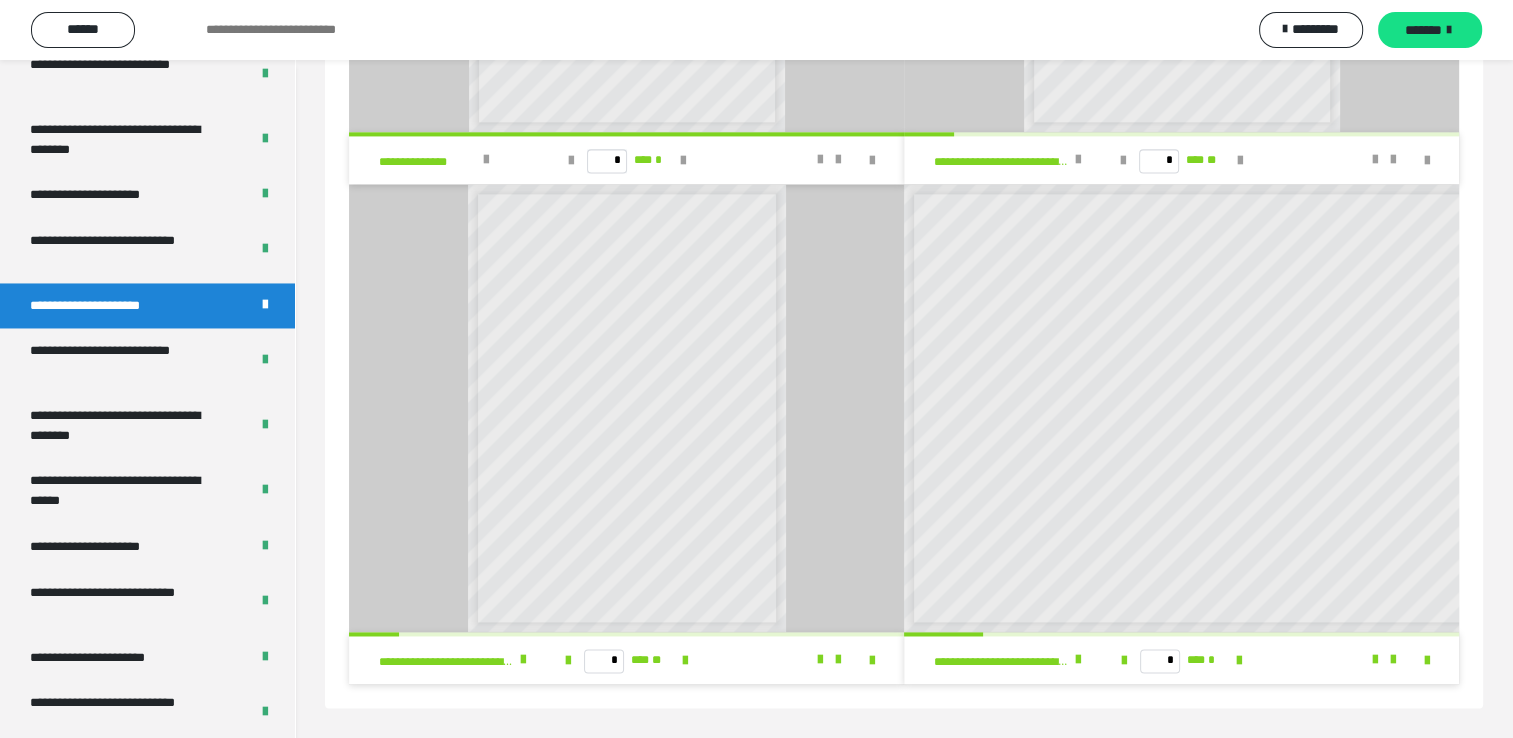 scroll, scrollTop: 2621, scrollLeft: 0, axis: vertical 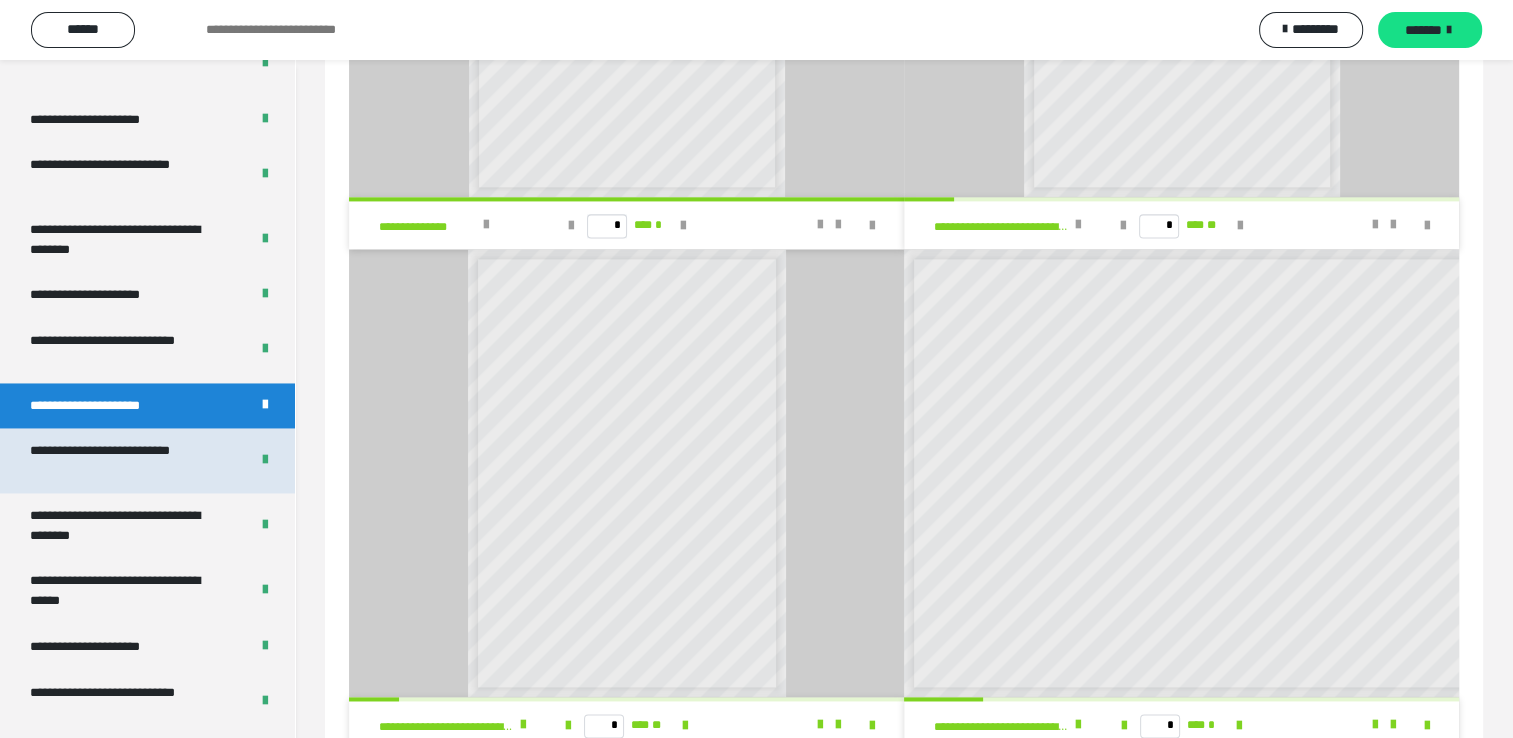 click on "**********" at bounding box center (124, 460) 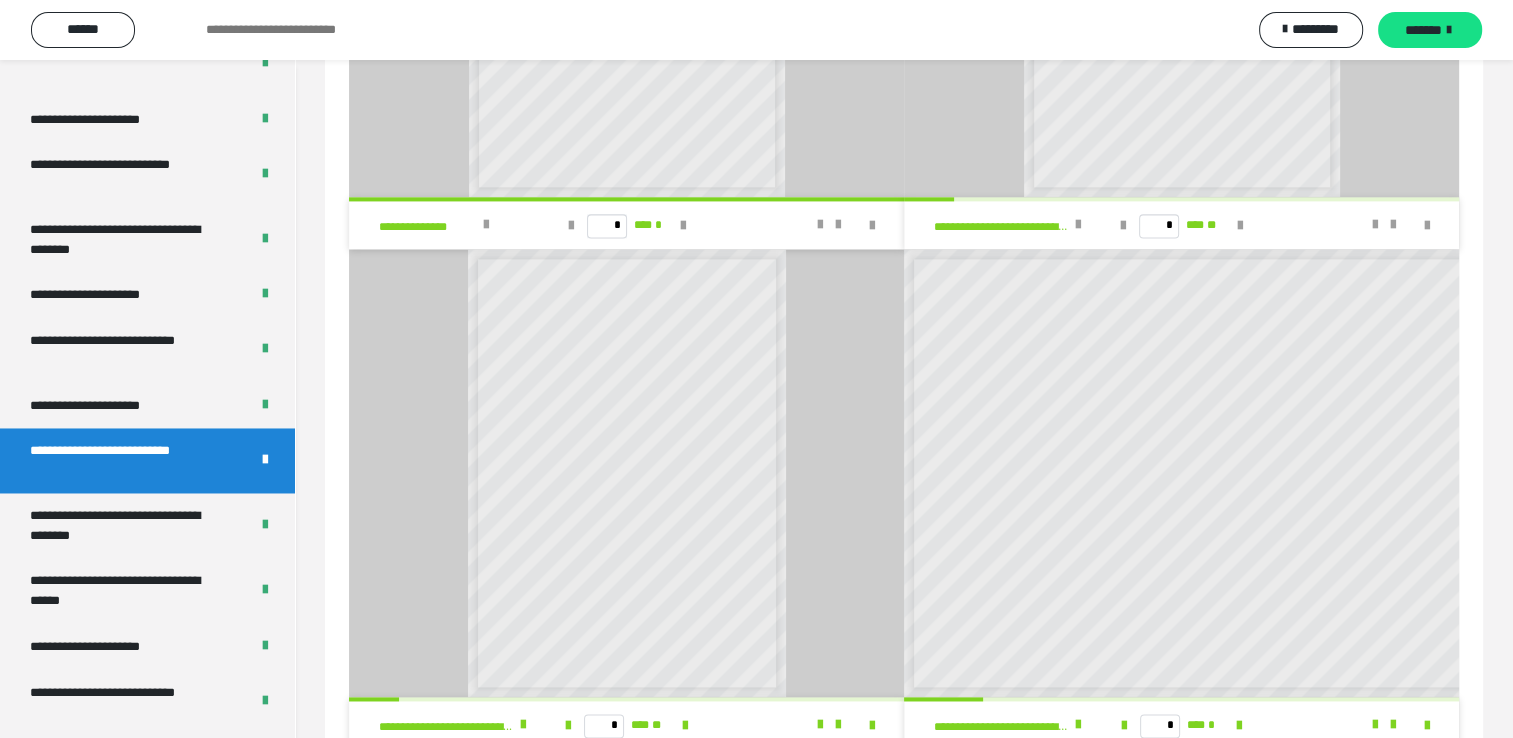 scroll, scrollTop: 60, scrollLeft: 0, axis: vertical 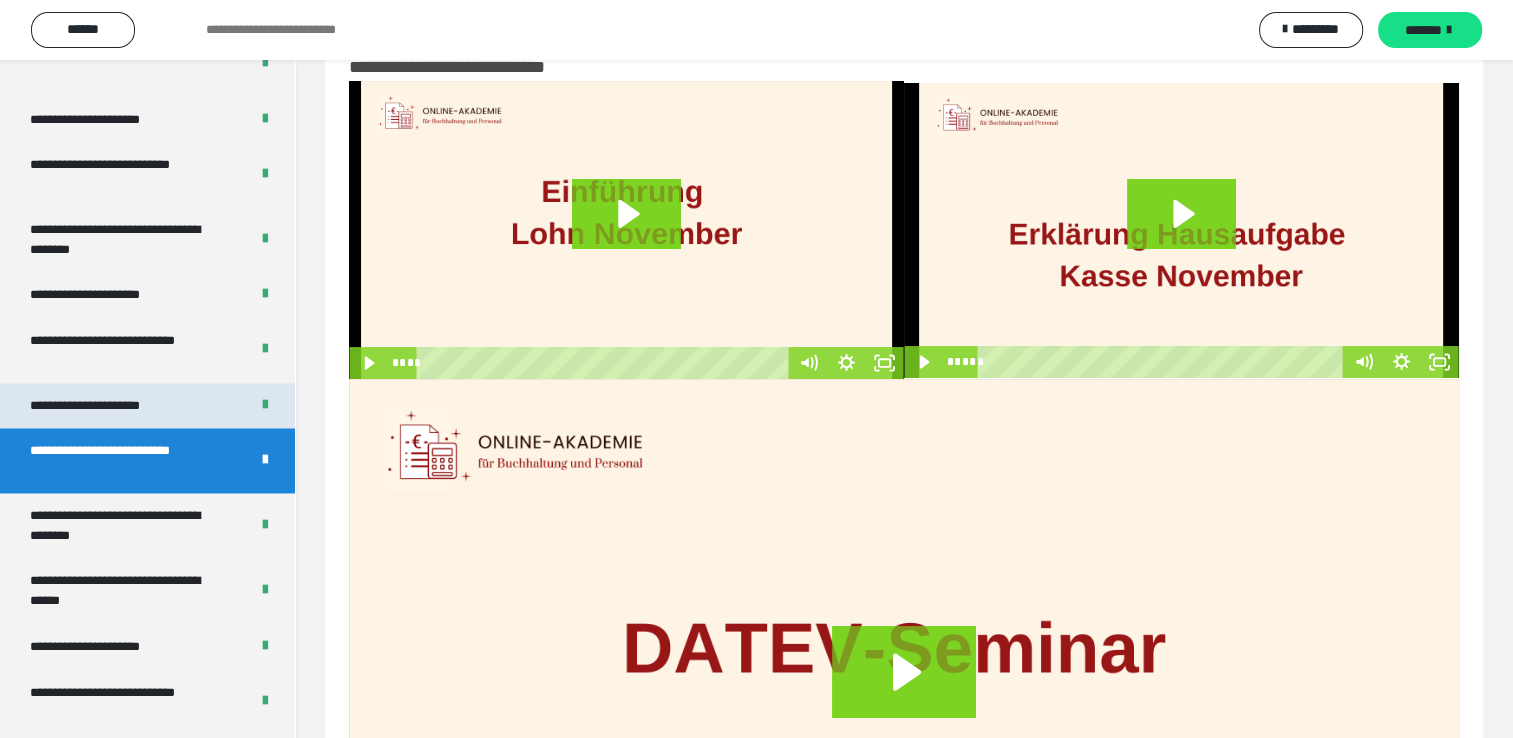 click on "**********" at bounding box center [108, 406] 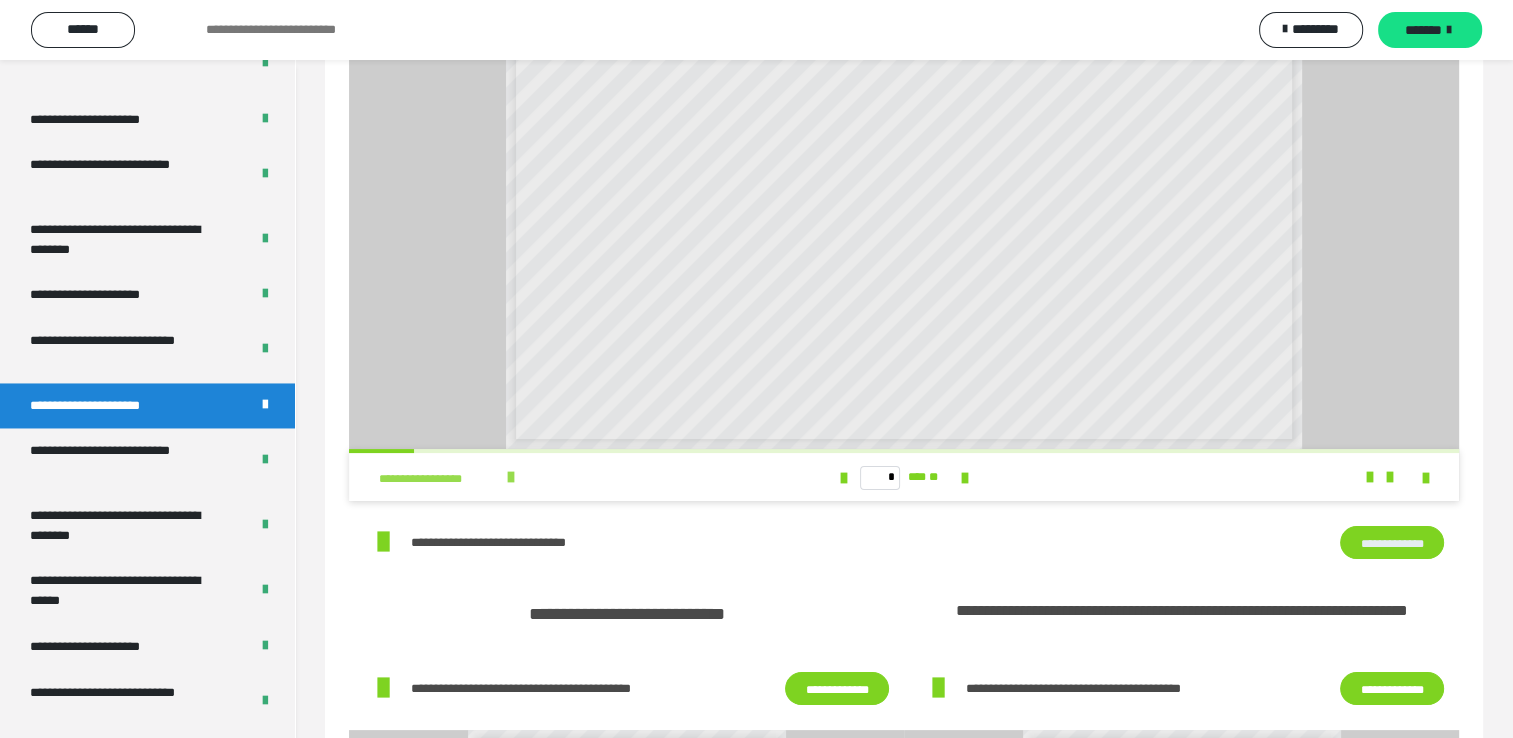 scroll, scrollTop: 0, scrollLeft: 0, axis: both 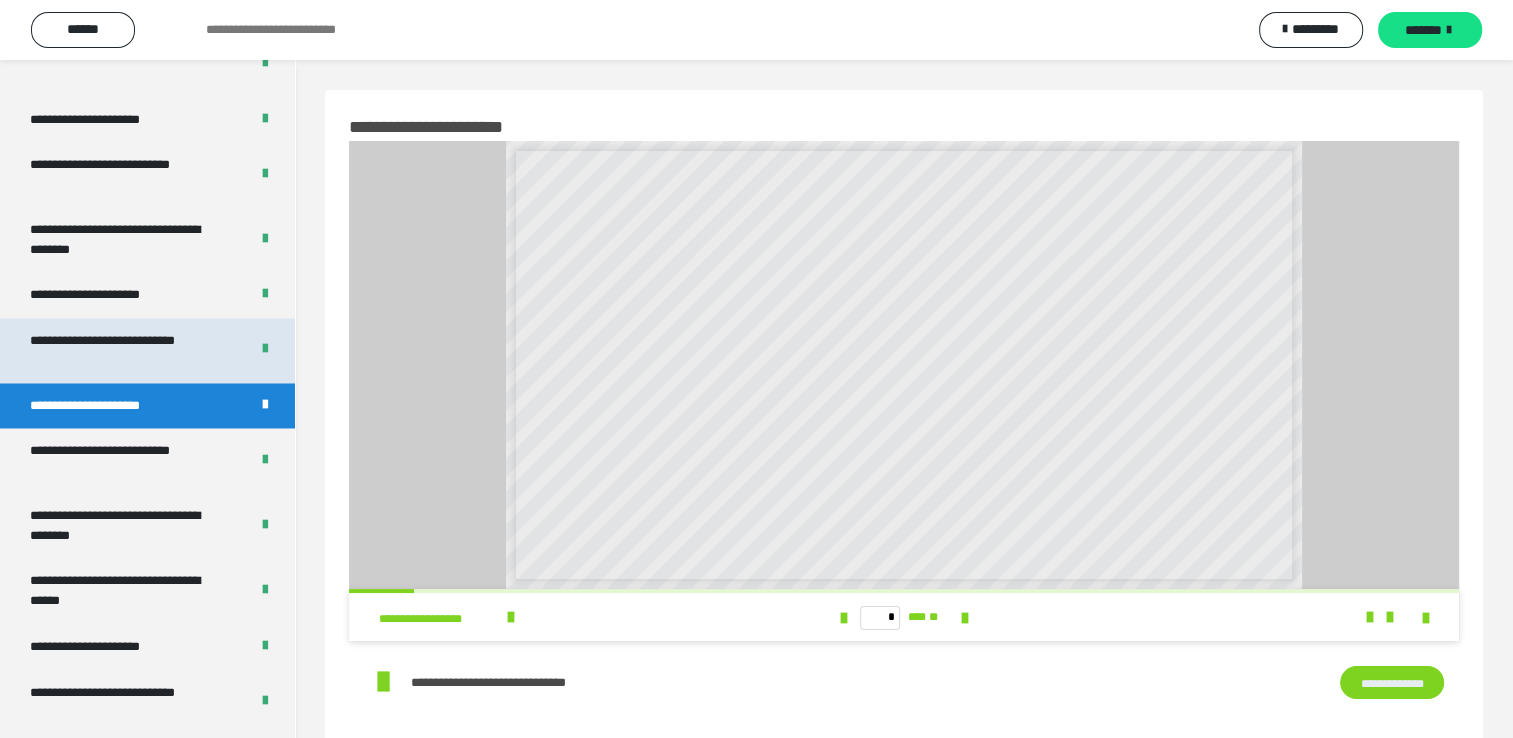 click on "**********" at bounding box center [124, 350] 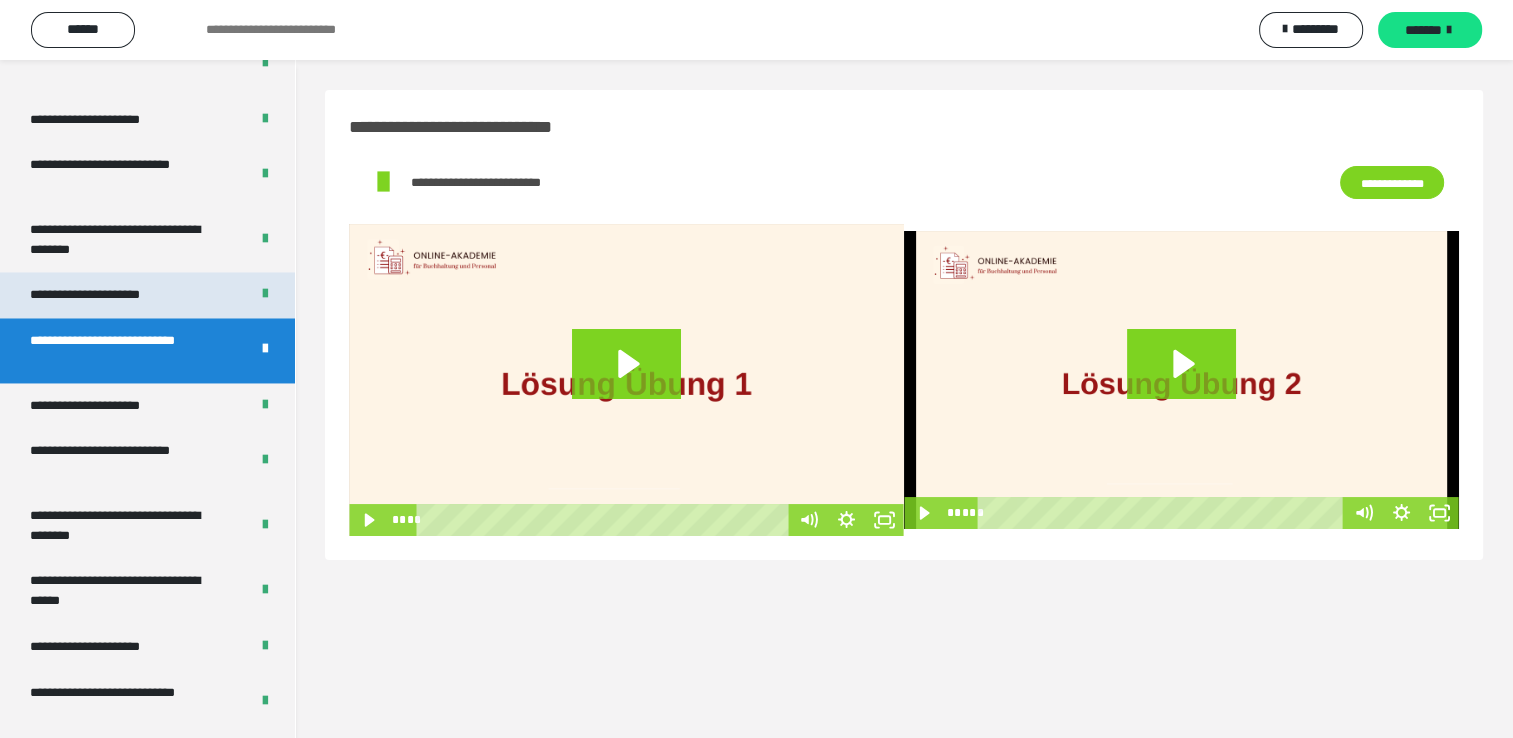 click on "**********" at bounding box center [108, 295] 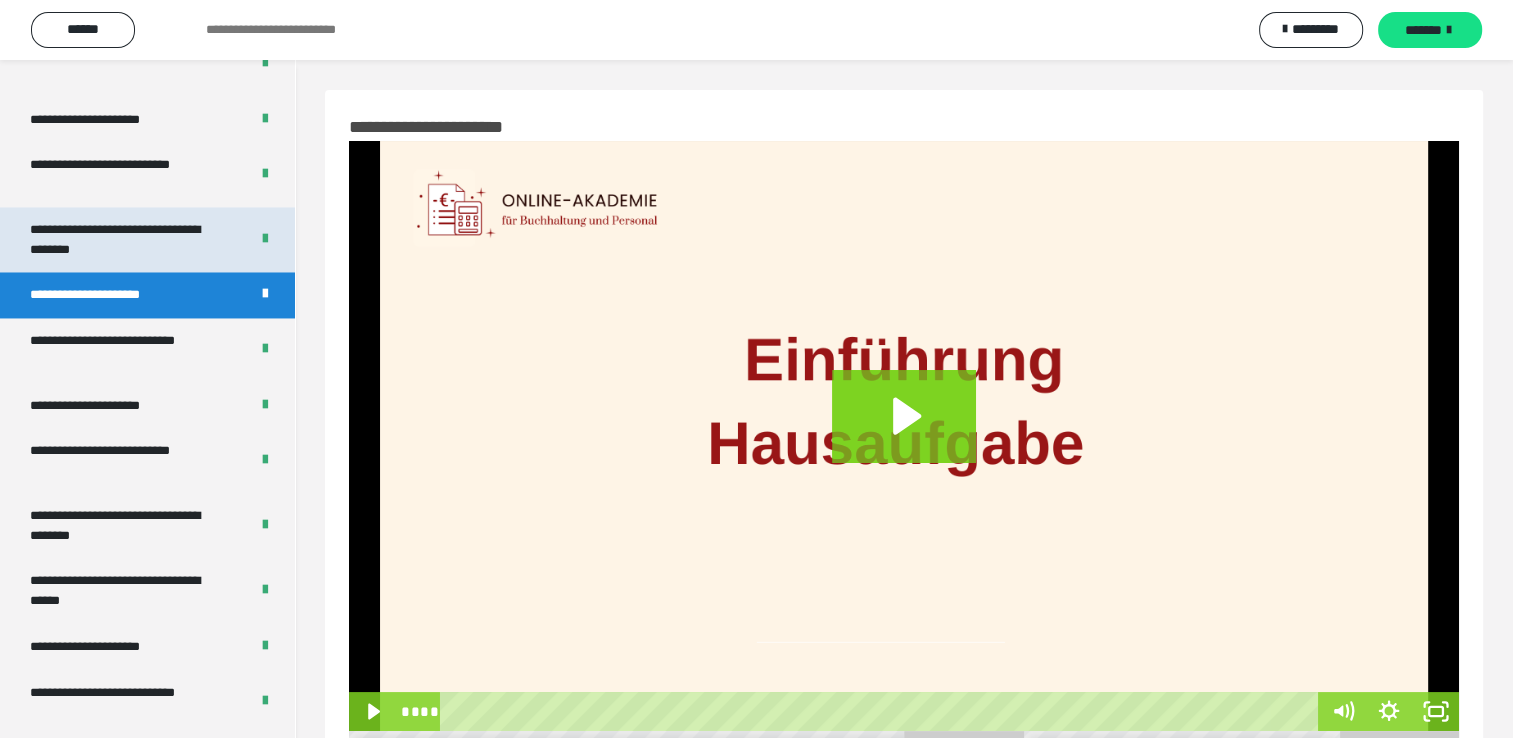 click on "**********" at bounding box center (124, 239) 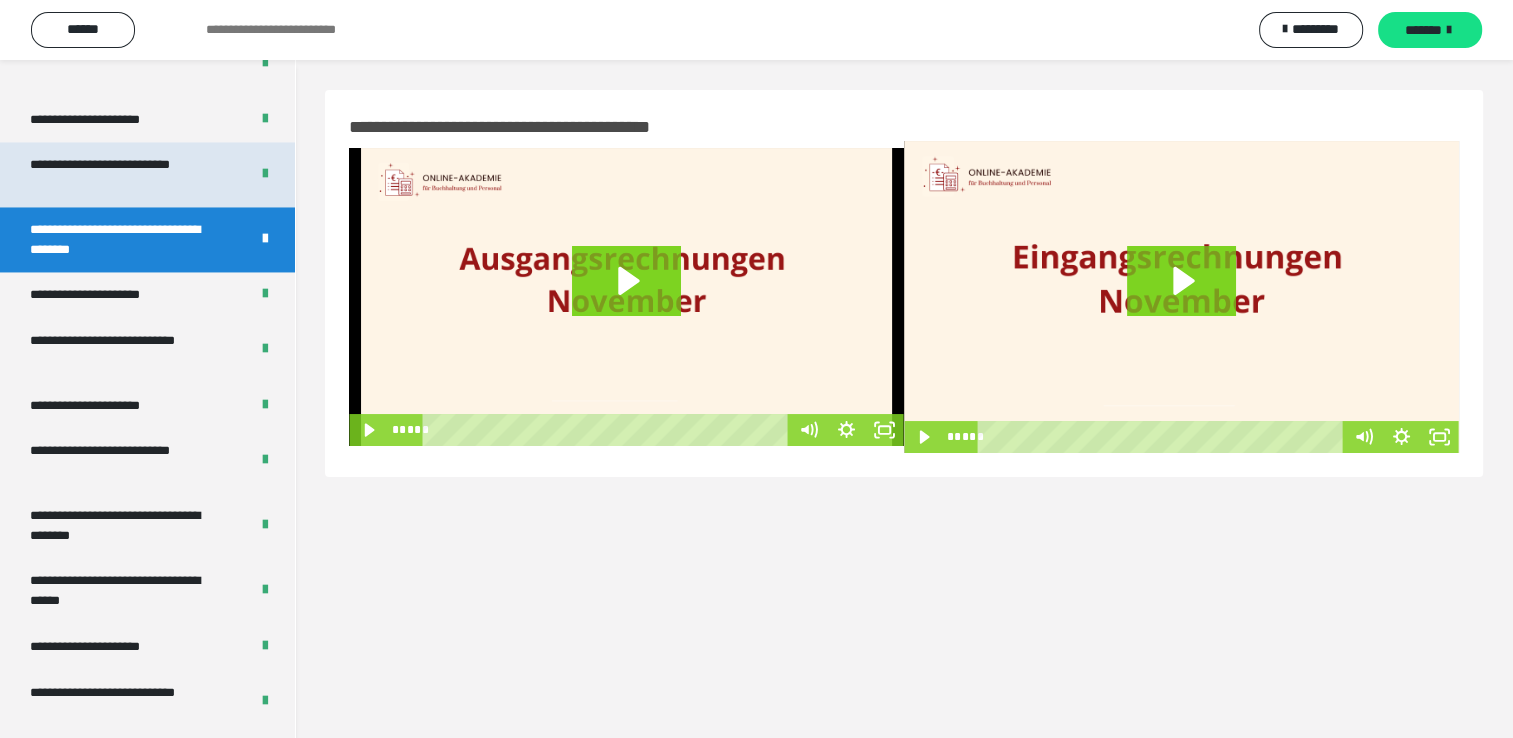 click on "**********" at bounding box center (124, 174) 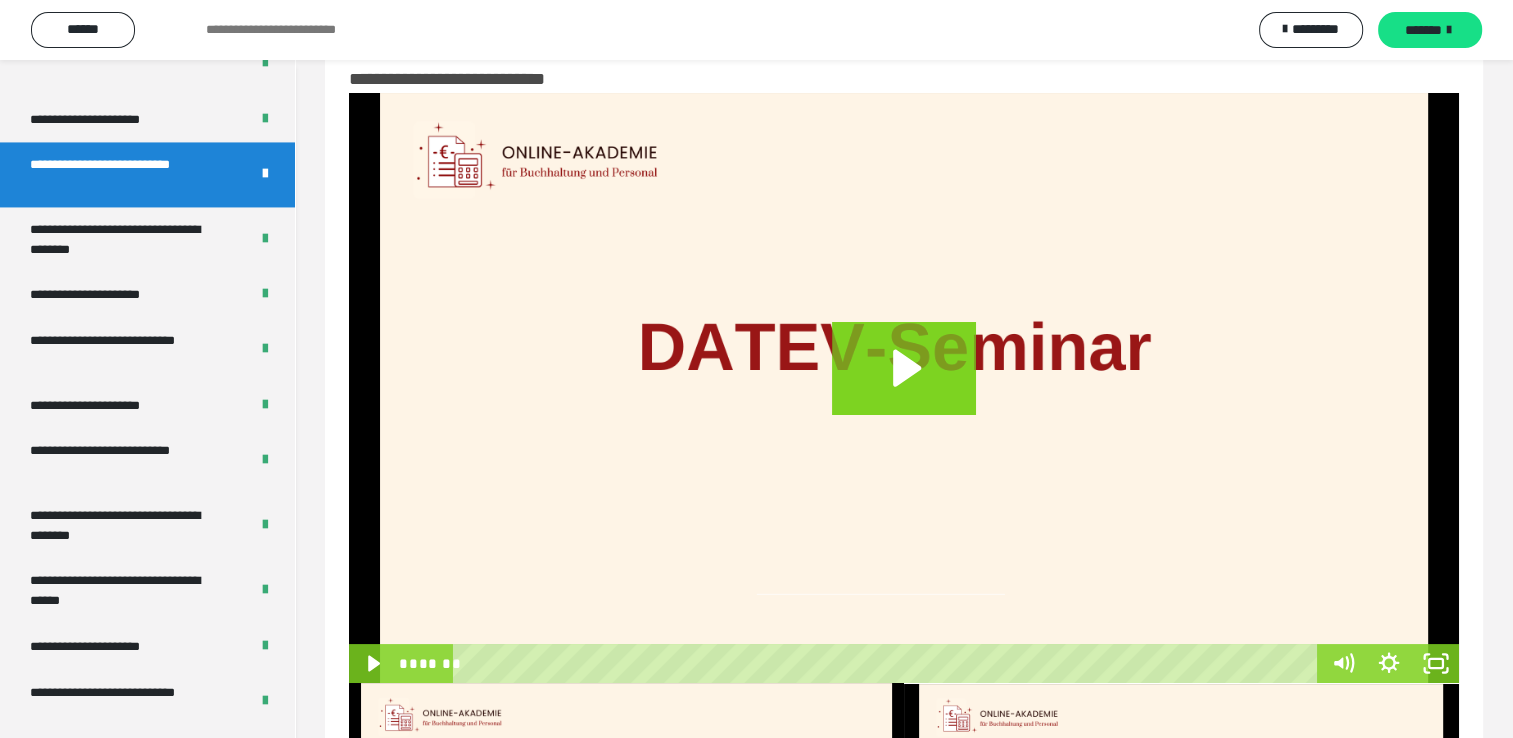 scroll, scrollTop: 0, scrollLeft: 0, axis: both 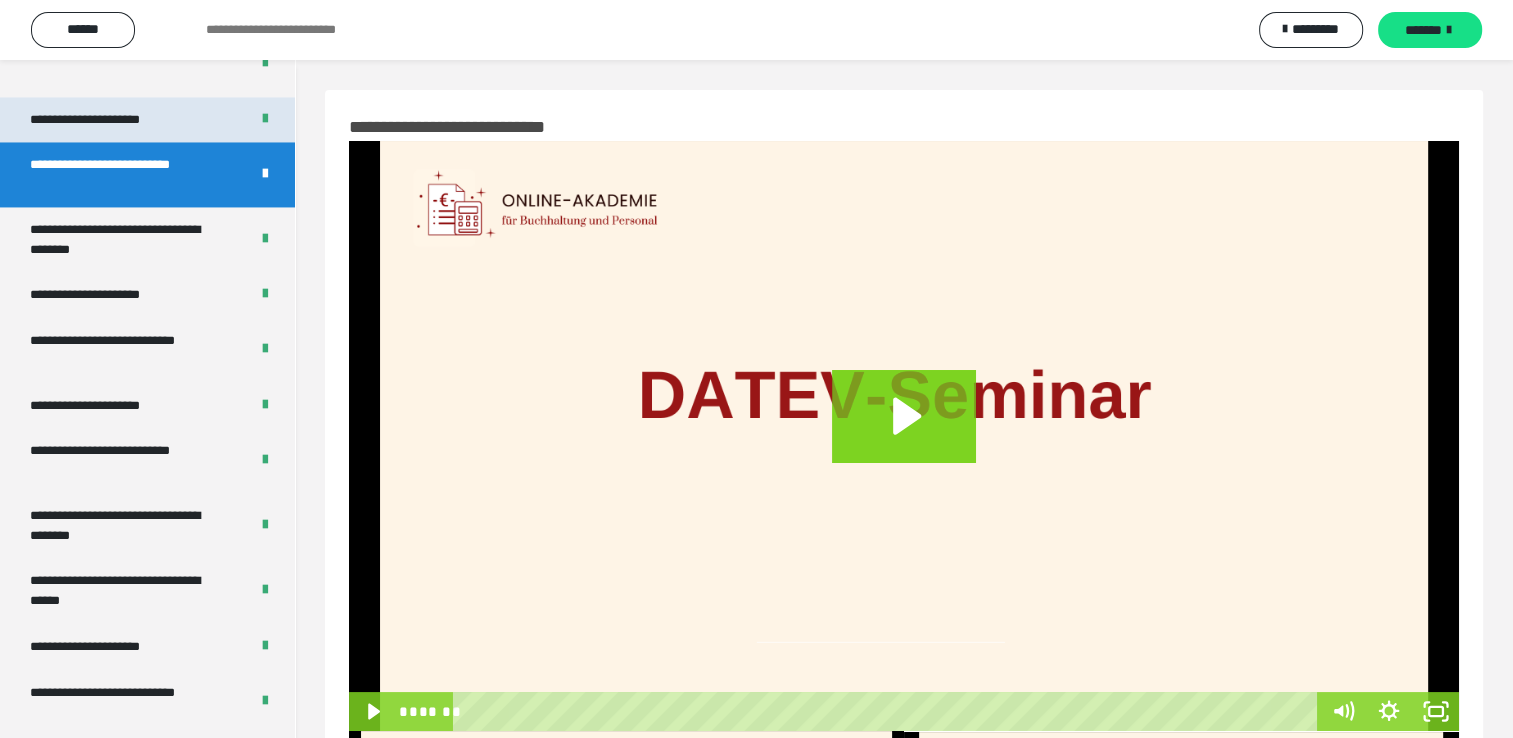 click on "**********" at bounding box center [107, 120] 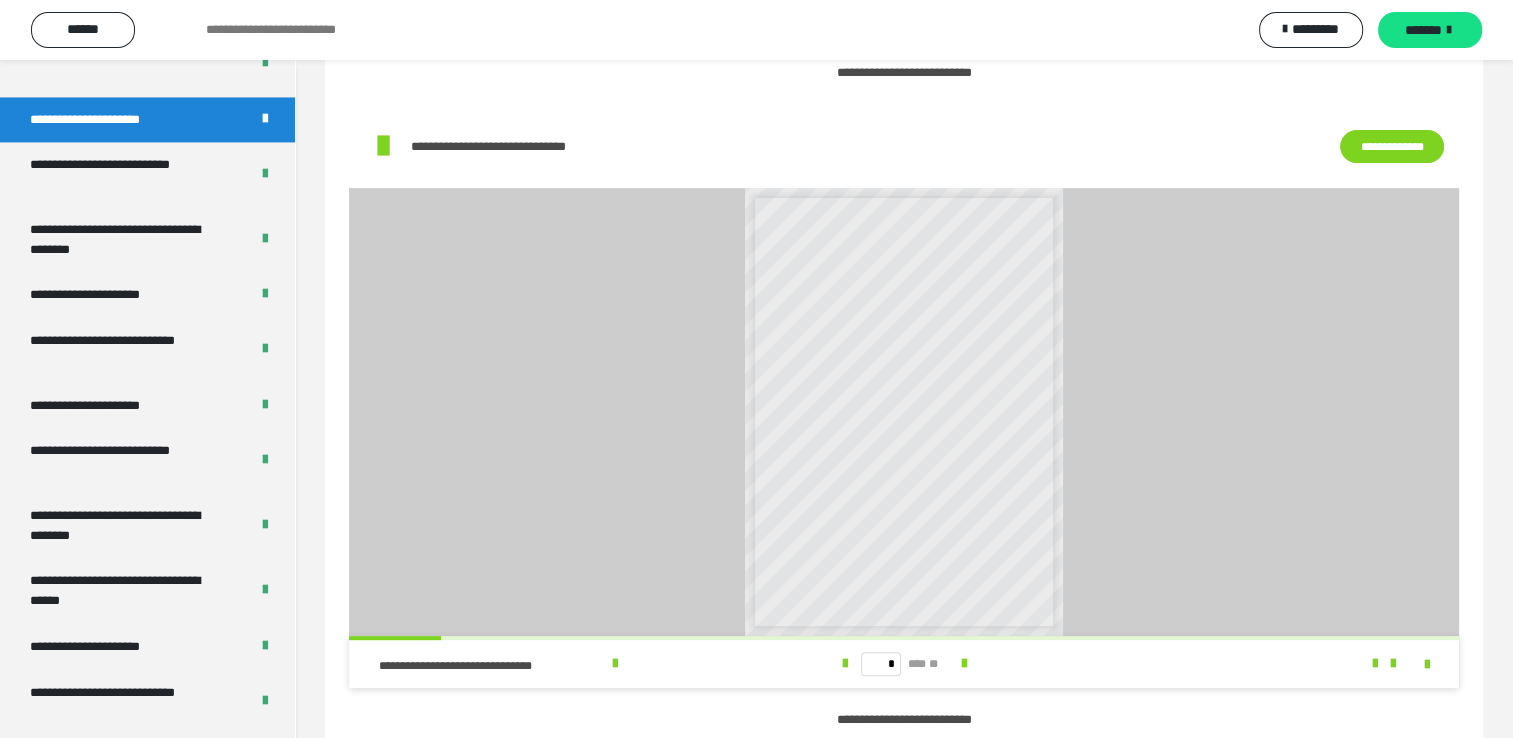scroll, scrollTop: 900, scrollLeft: 0, axis: vertical 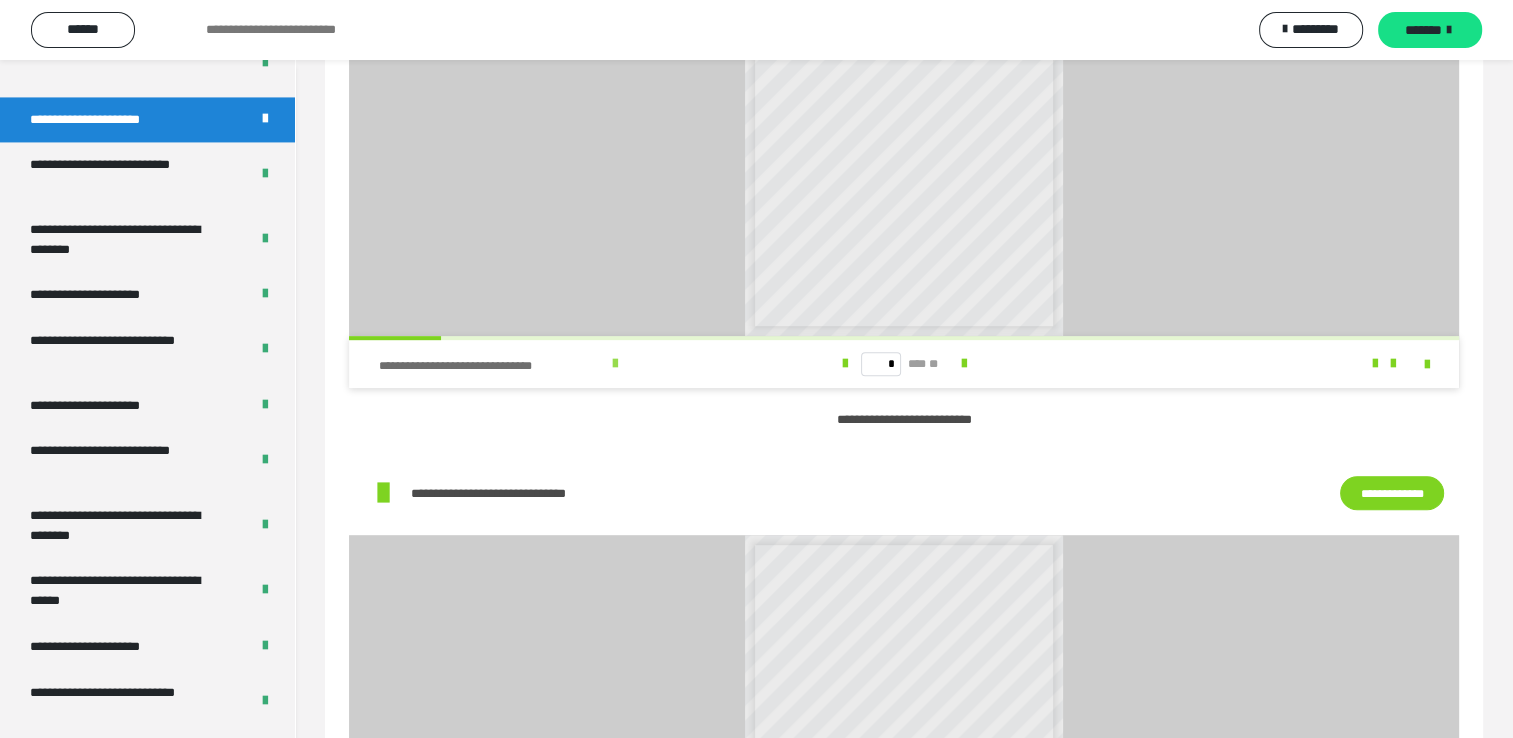 click at bounding box center [615, 364] 